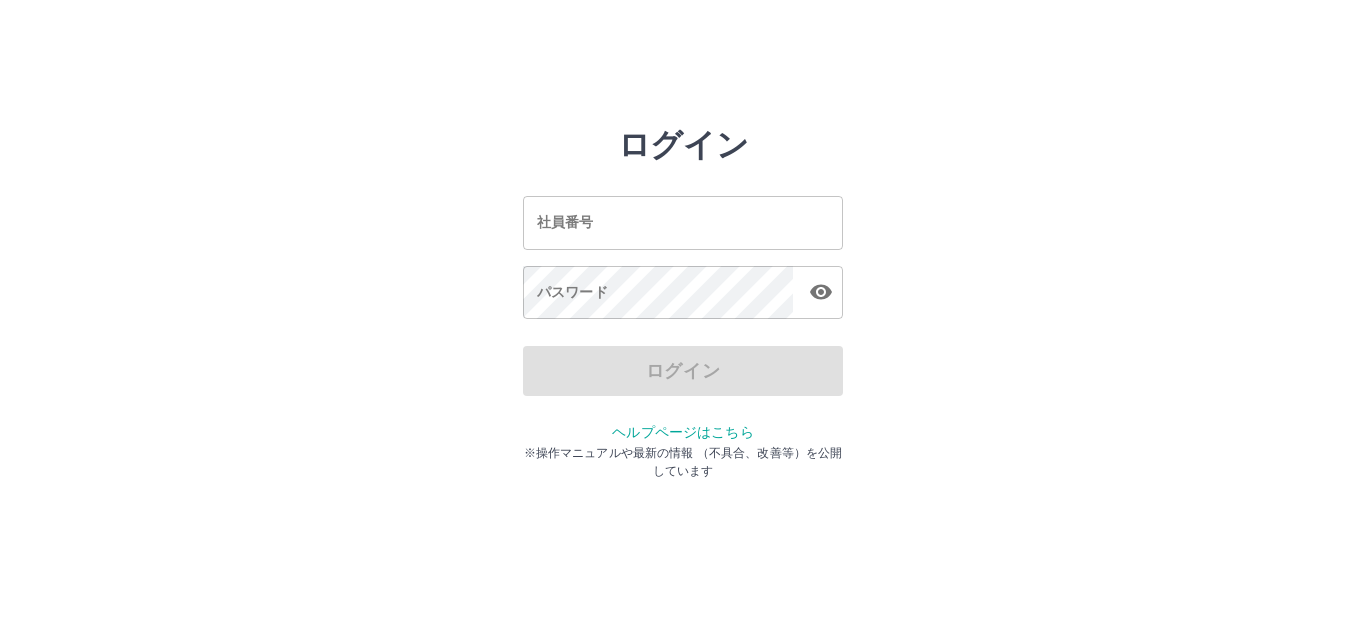 scroll, scrollTop: 0, scrollLeft: 0, axis: both 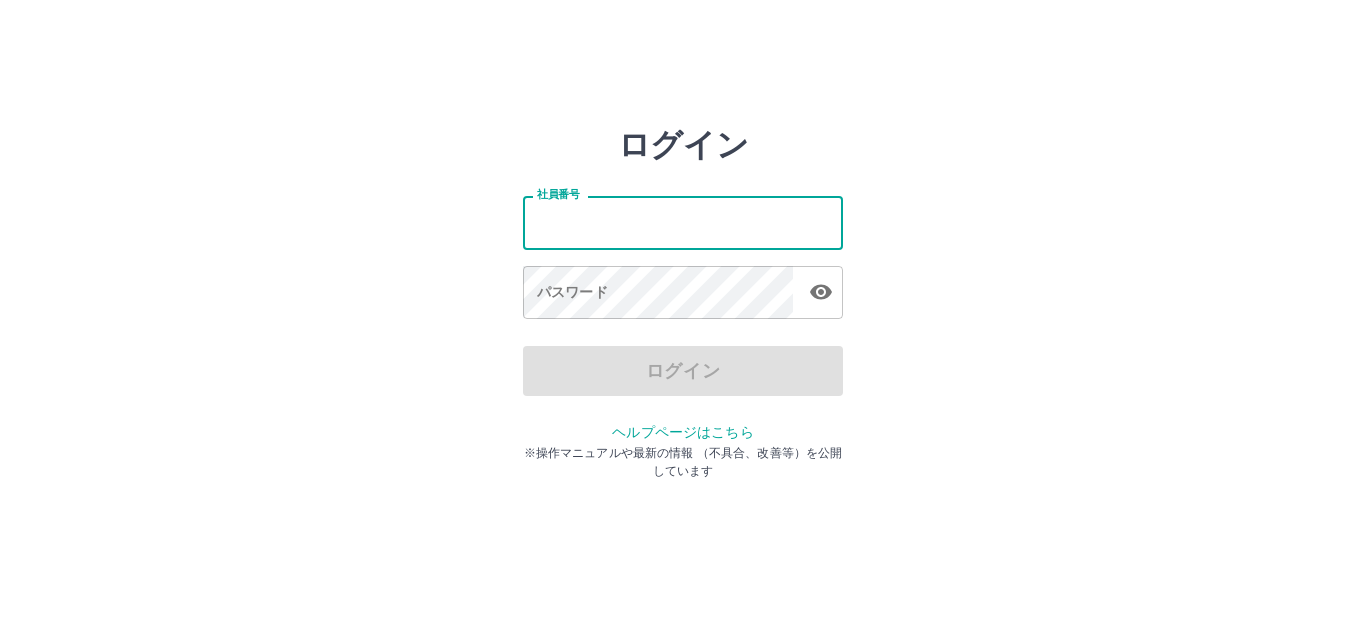 click on "社員番号" at bounding box center [683, 222] 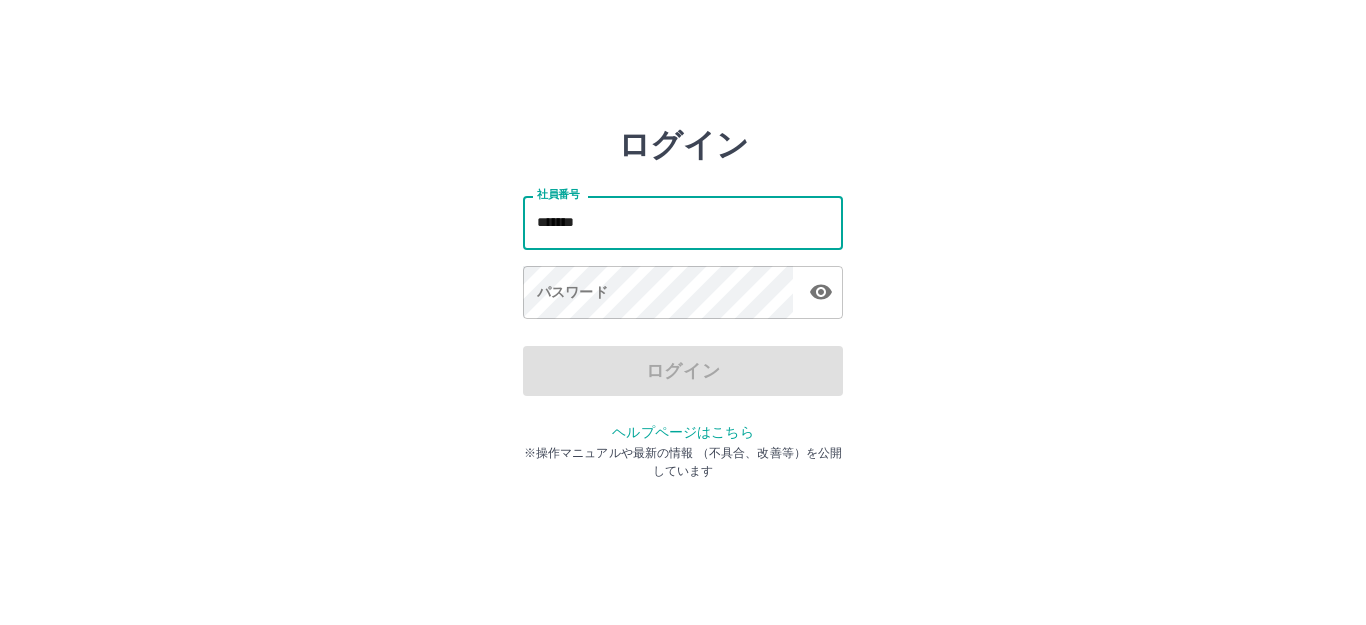 type on "*******" 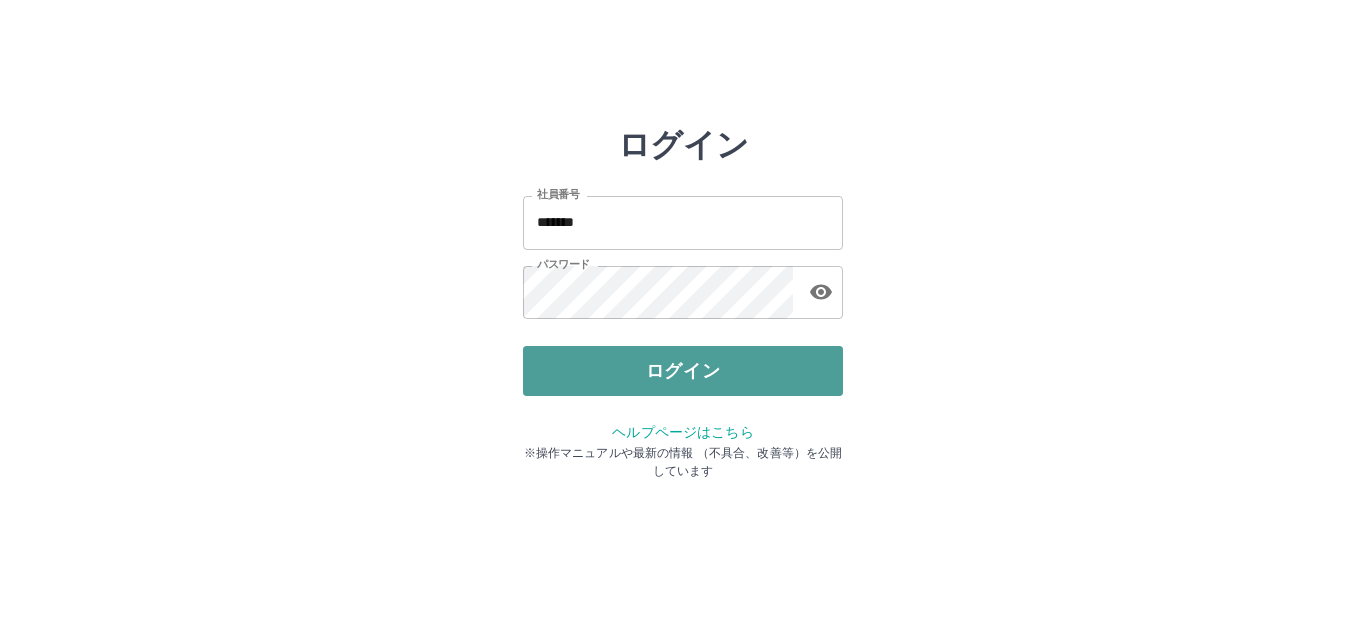 click on "ログイン" at bounding box center [683, 371] 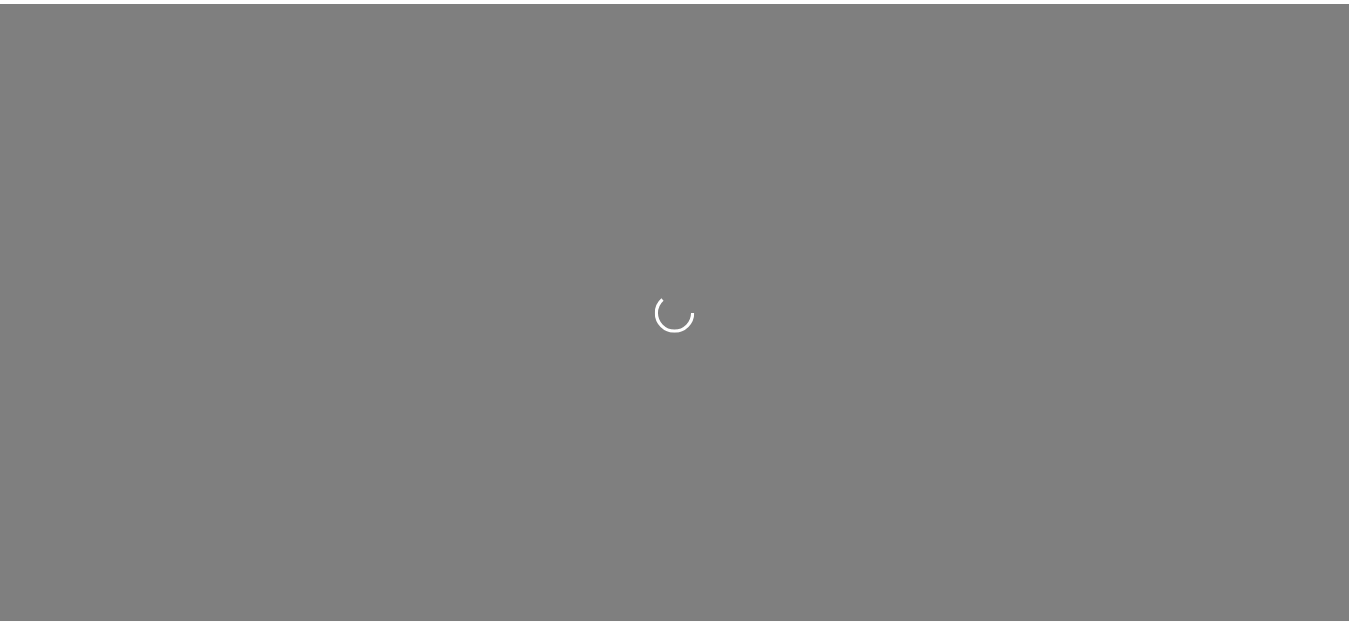 scroll, scrollTop: 0, scrollLeft: 0, axis: both 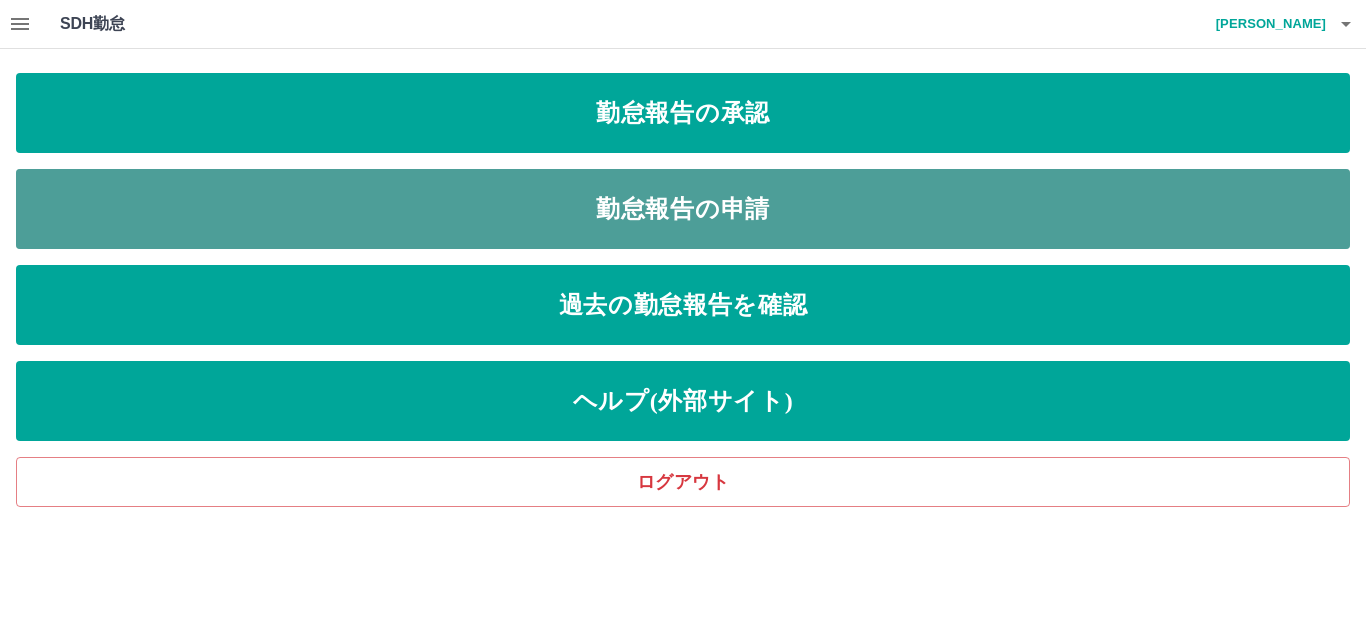 click on "勤怠報告の申請" at bounding box center [683, 209] 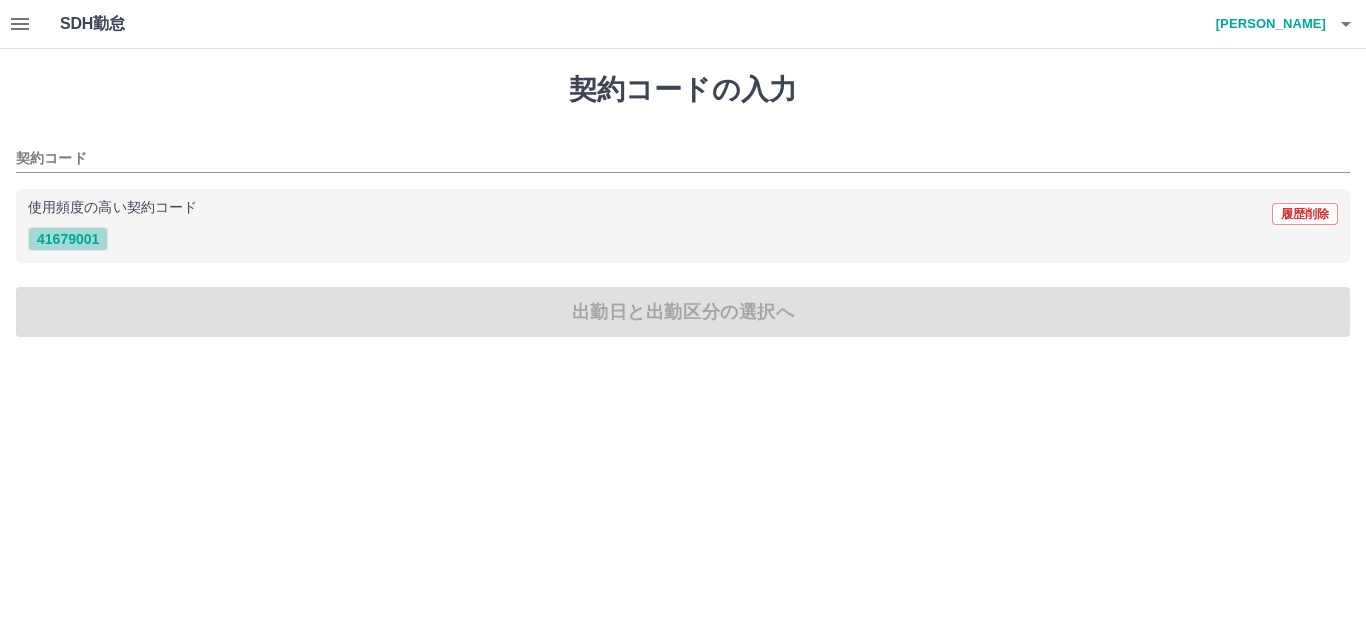 click on "41679001" at bounding box center (68, 239) 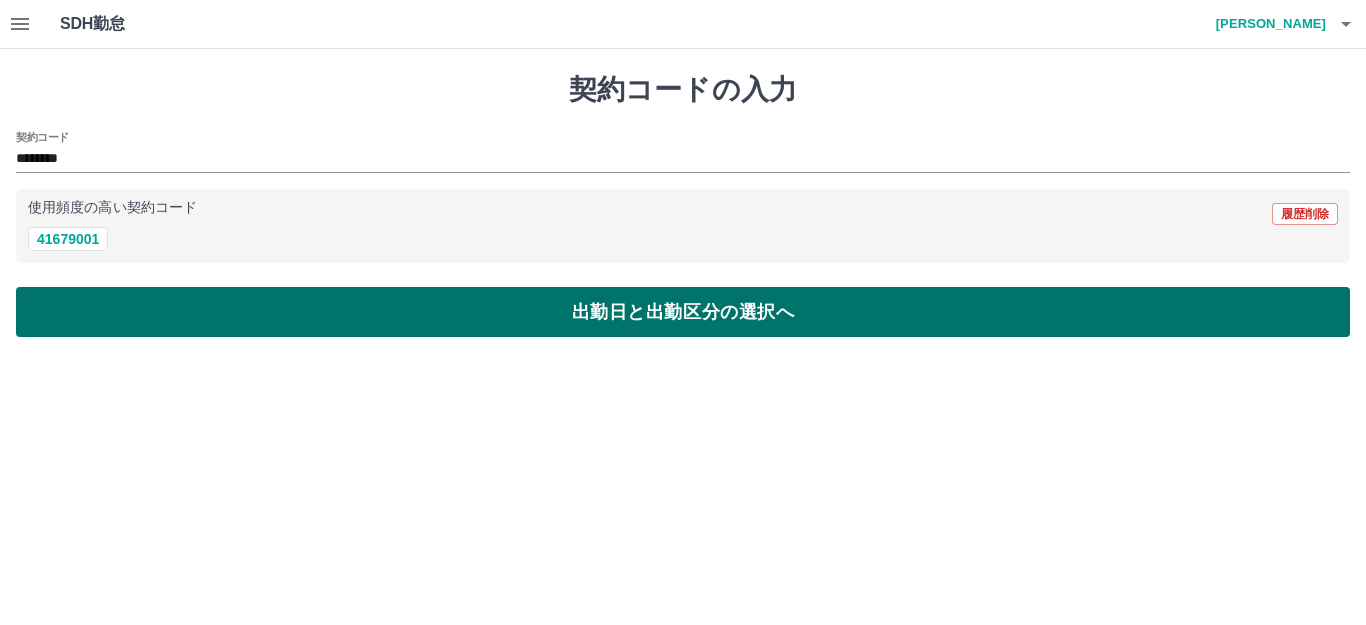 click on "出勤日と出勤区分の選択へ" at bounding box center (683, 312) 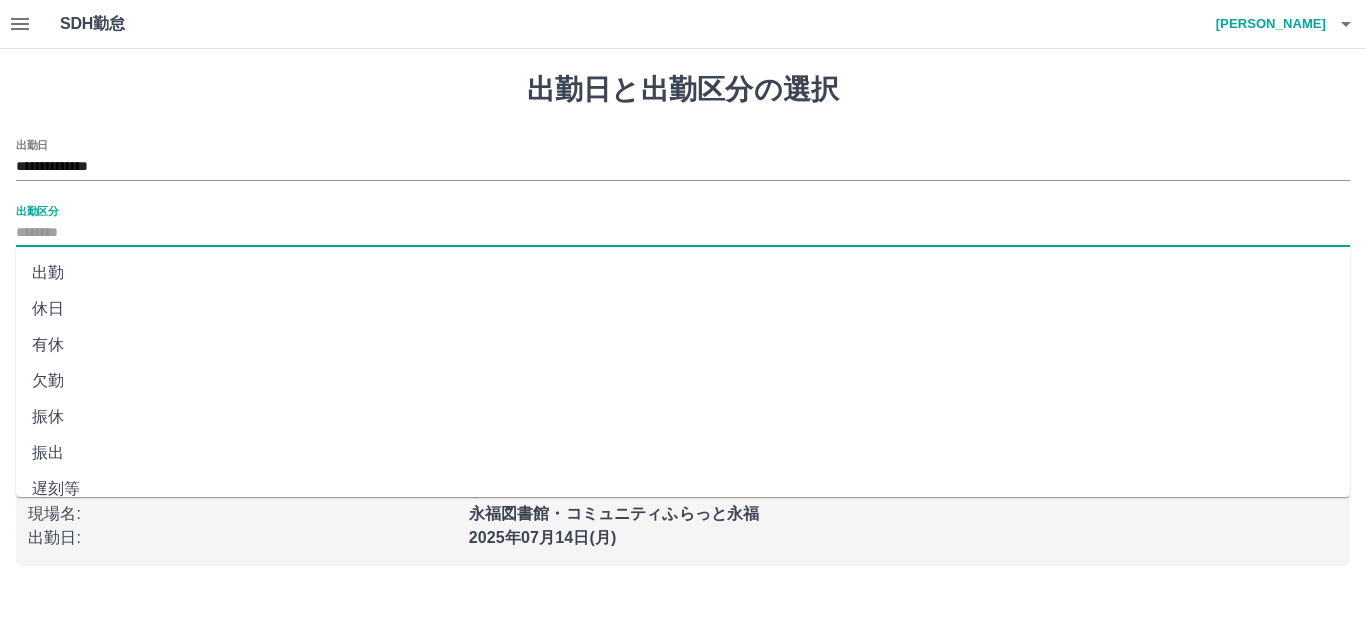 click on "出勤区分" at bounding box center (683, 233) 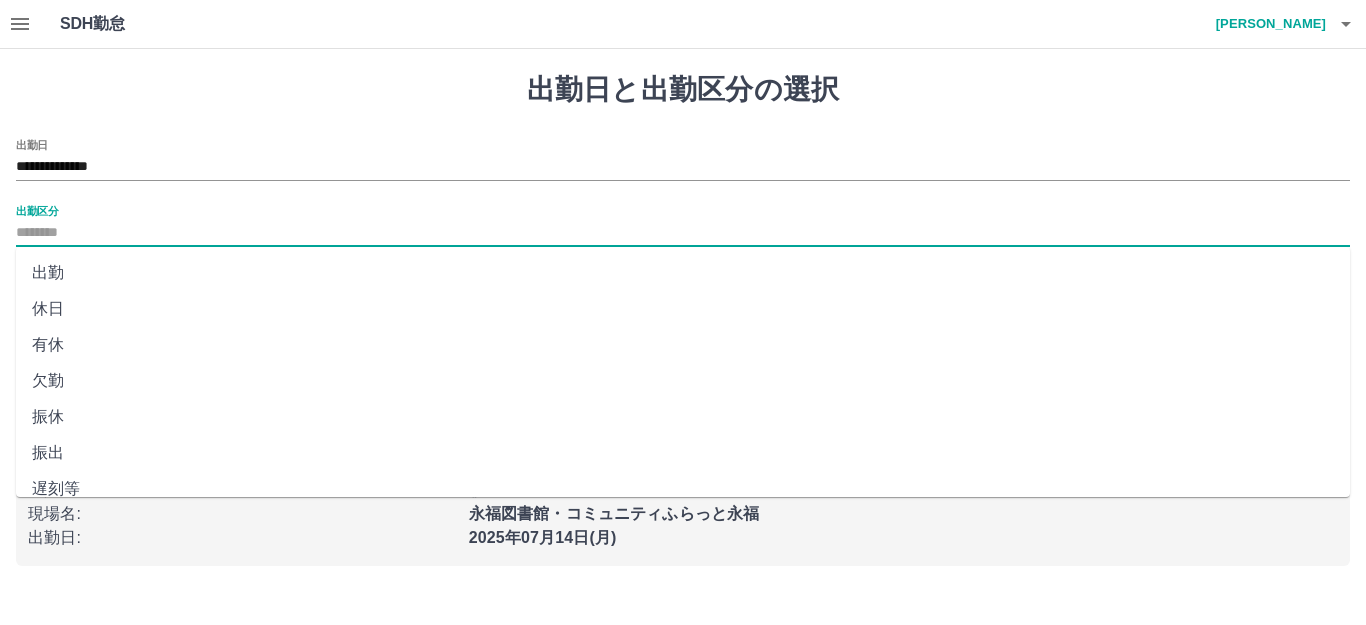 click on "出勤" at bounding box center (683, 273) 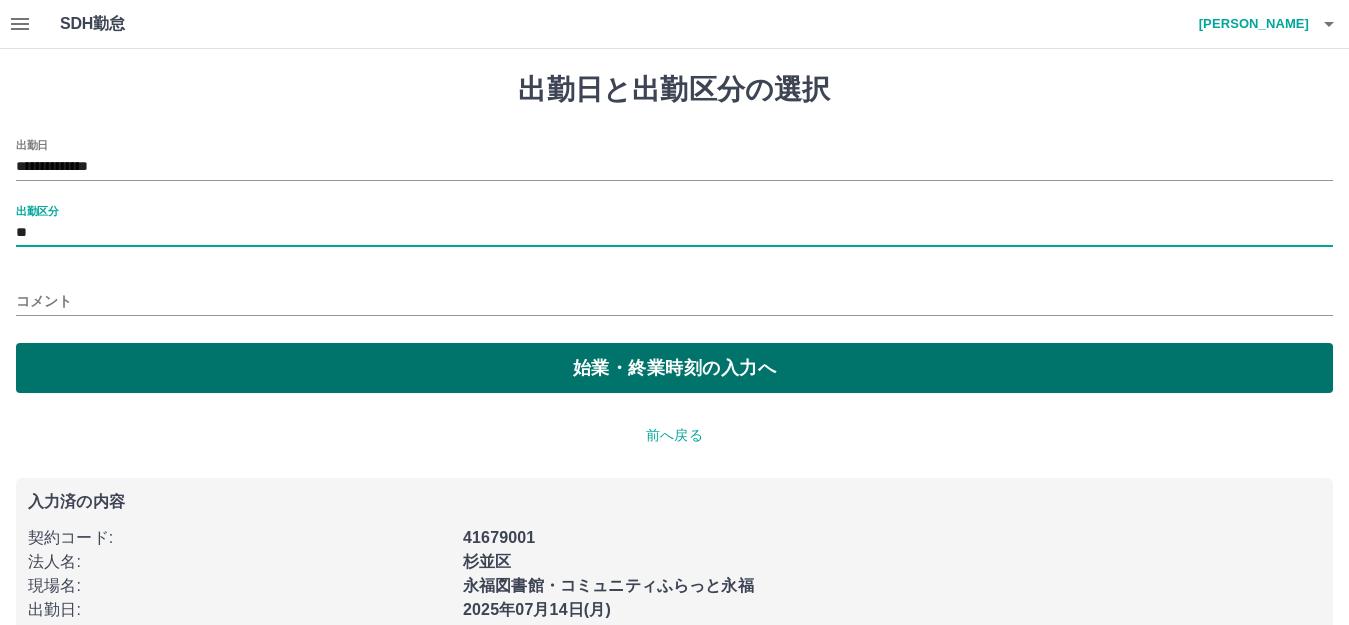 click on "始業・終業時刻の入力へ" at bounding box center [674, 368] 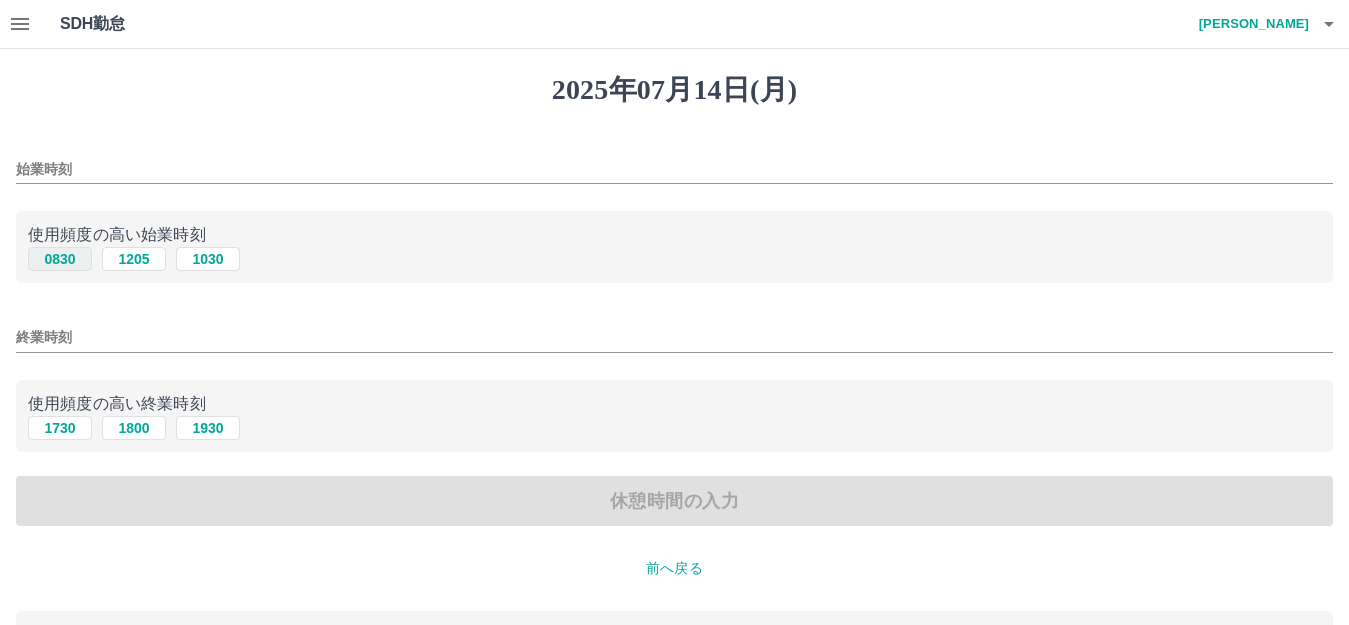 click on "0830" at bounding box center (60, 259) 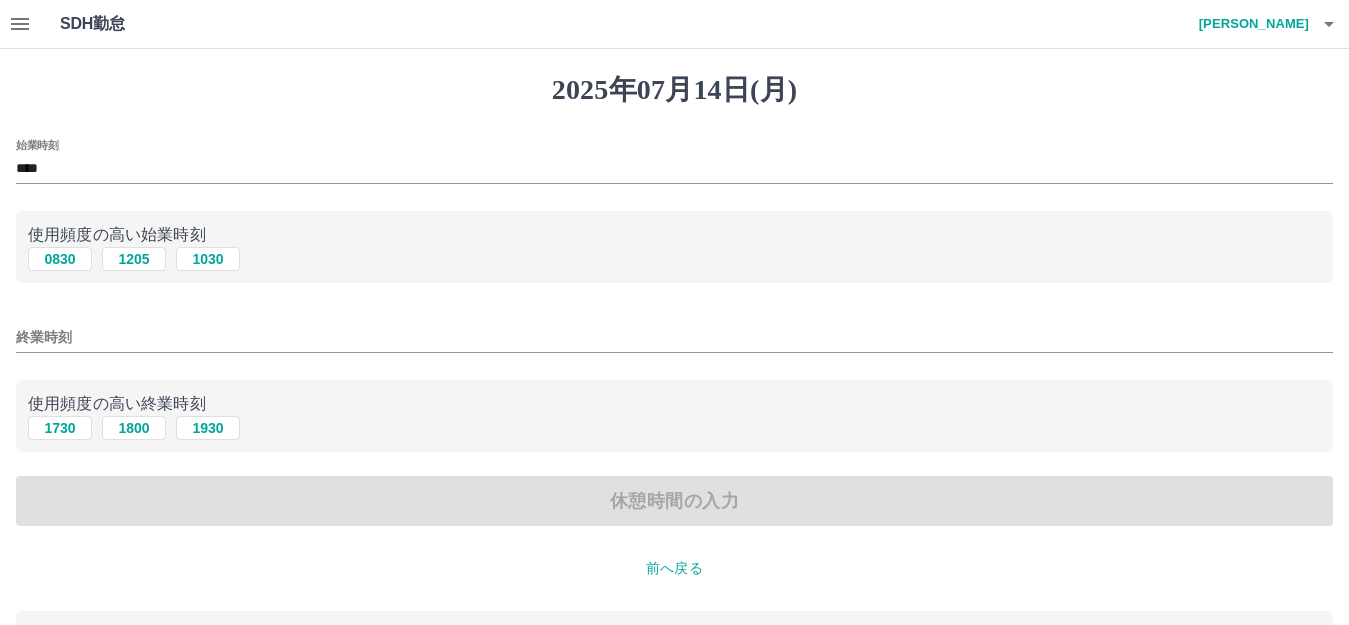 click on "終業時刻" at bounding box center (674, 337) 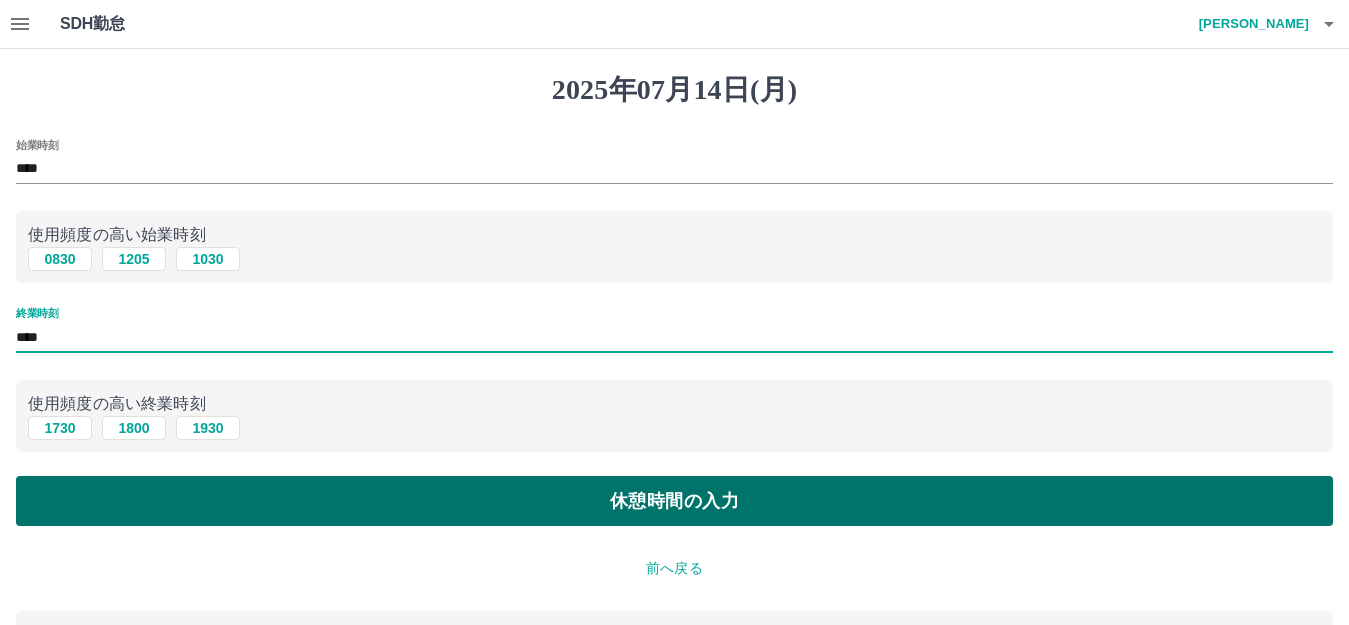type on "****" 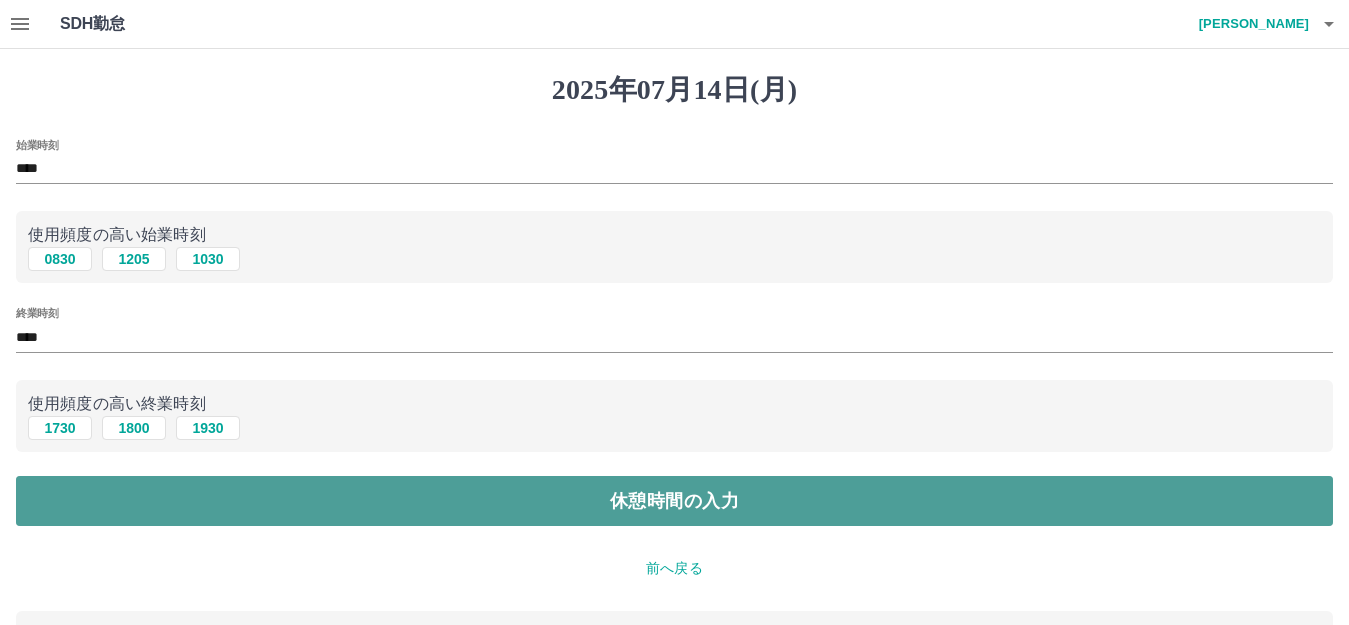 click on "休憩時間の入力" at bounding box center [674, 501] 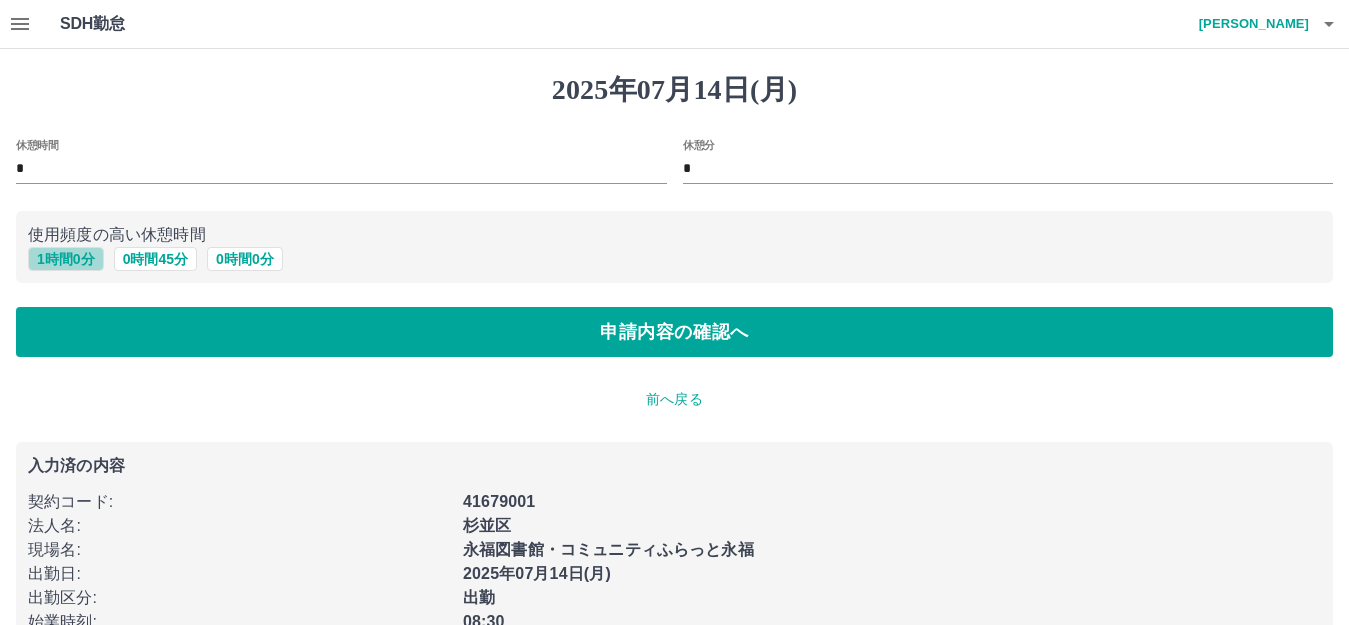click on "1 時間 0 分" at bounding box center (66, 259) 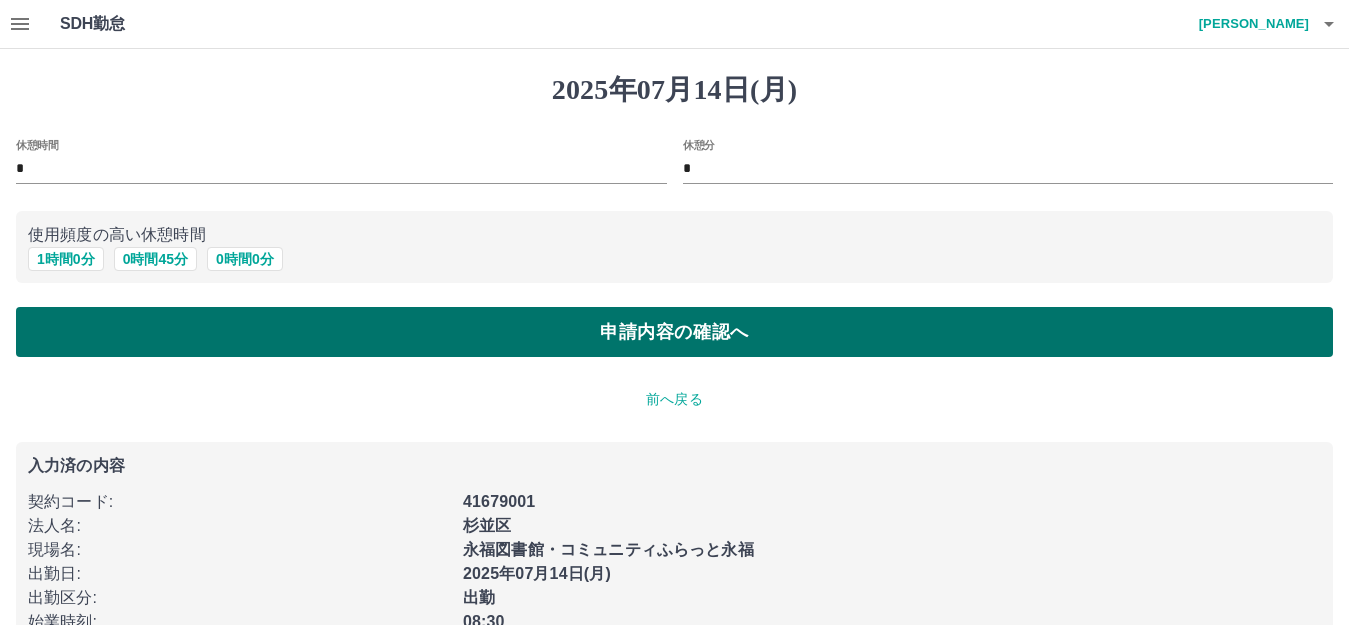 click on "申請内容の確認へ" at bounding box center [674, 332] 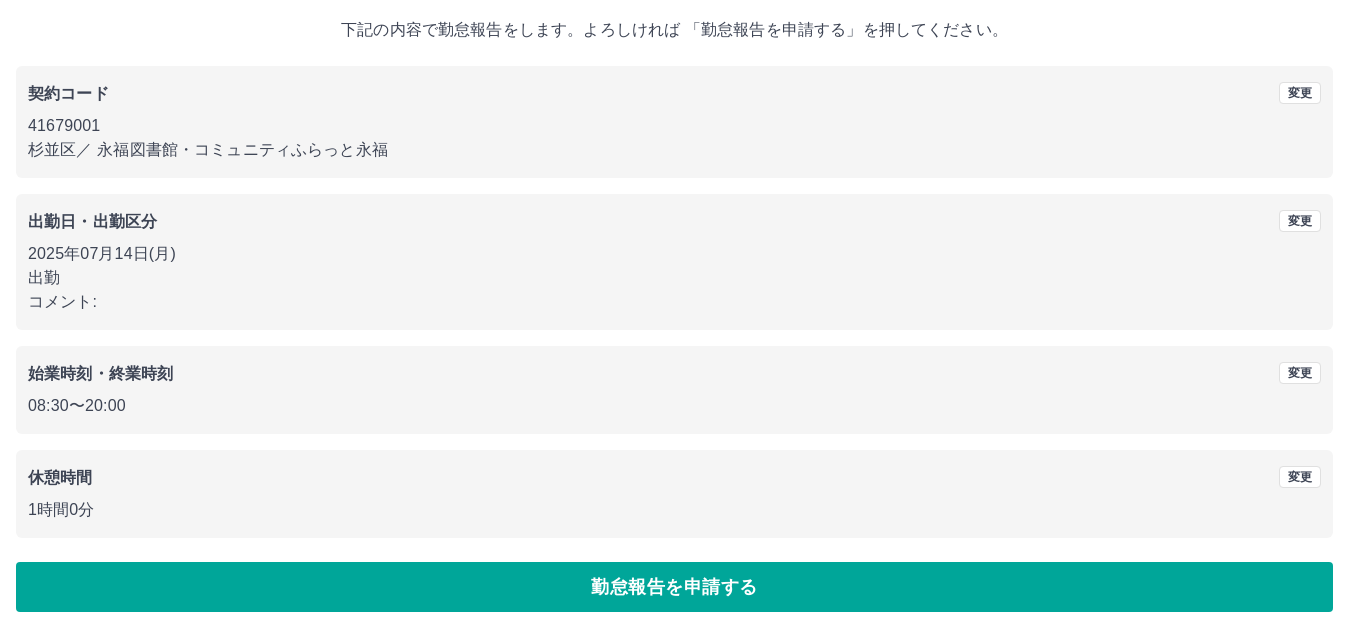 scroll, scrollTop: 124, scrollLeft: 0, axis: vertical 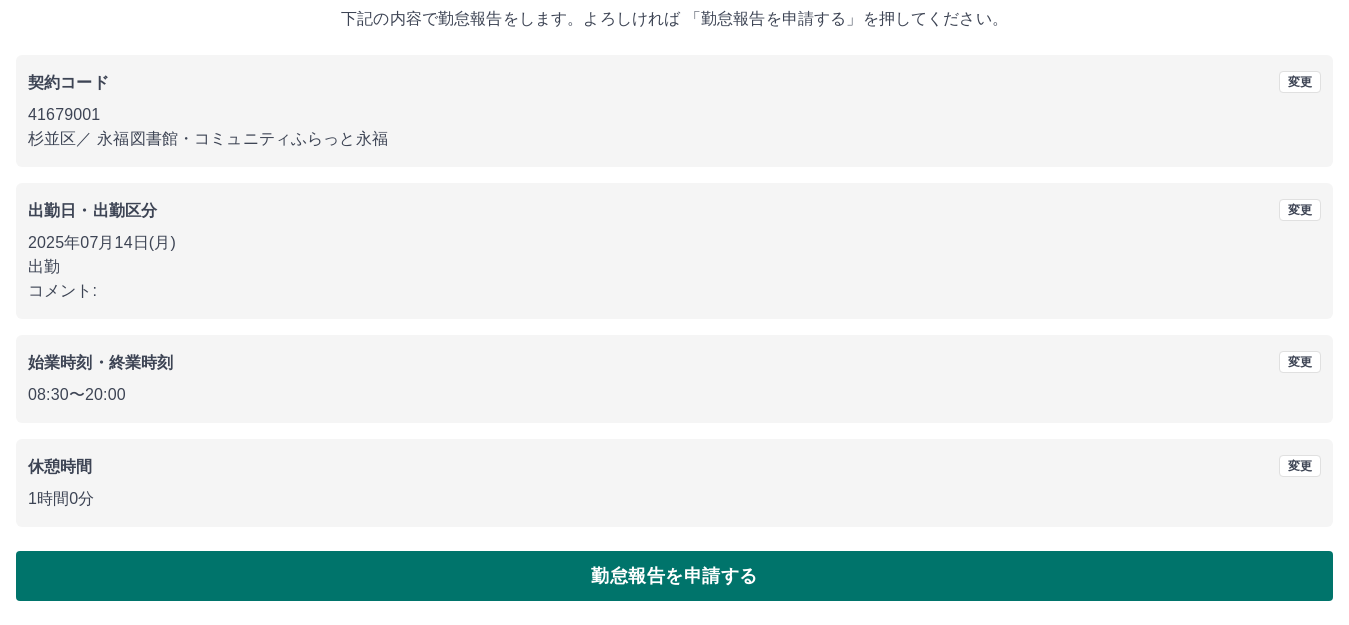 click on "勤怠報告を申請する" at bounding box center [674, 576] 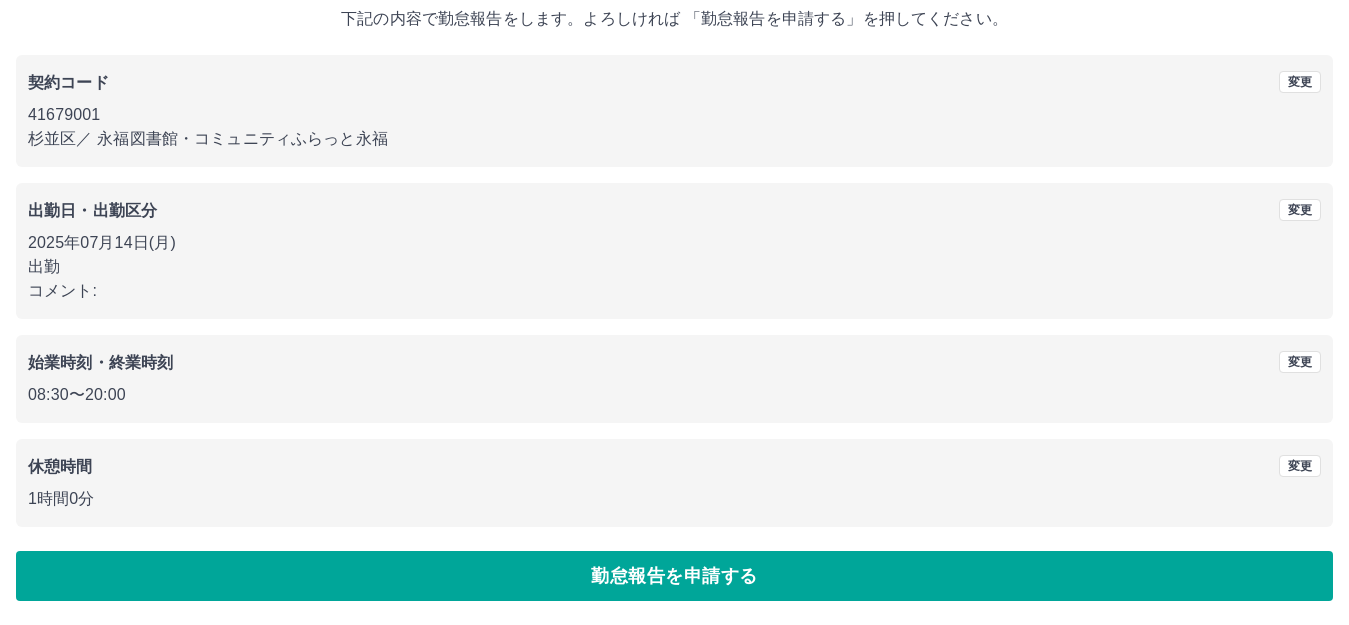 scroll, scrollTop: 0, scrollLeft: 0, axis: both 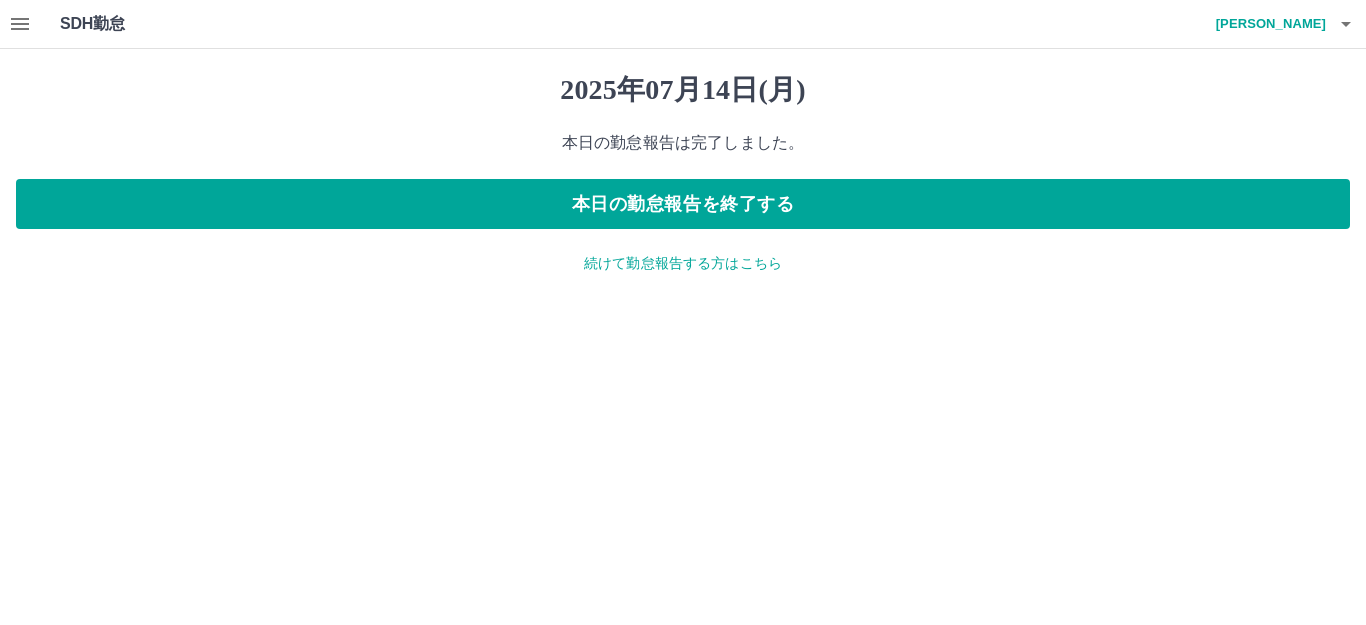 click 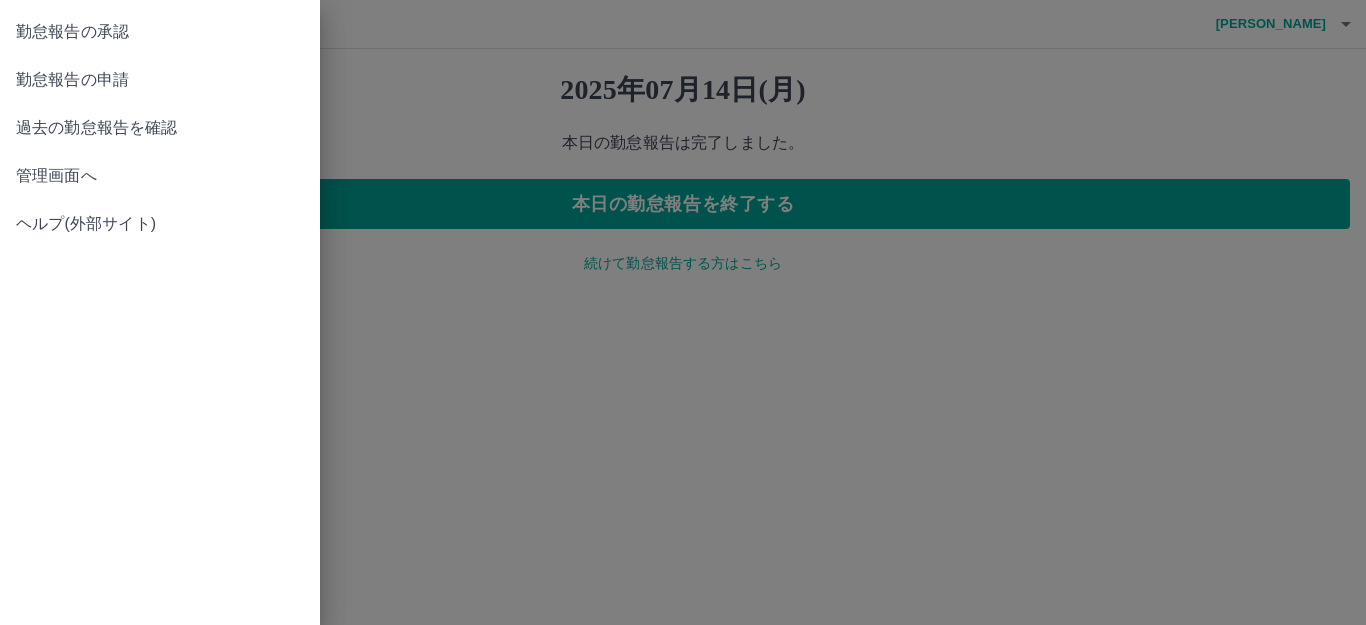 click on "勤怠報告の承認" at bounding box center [160, 32] 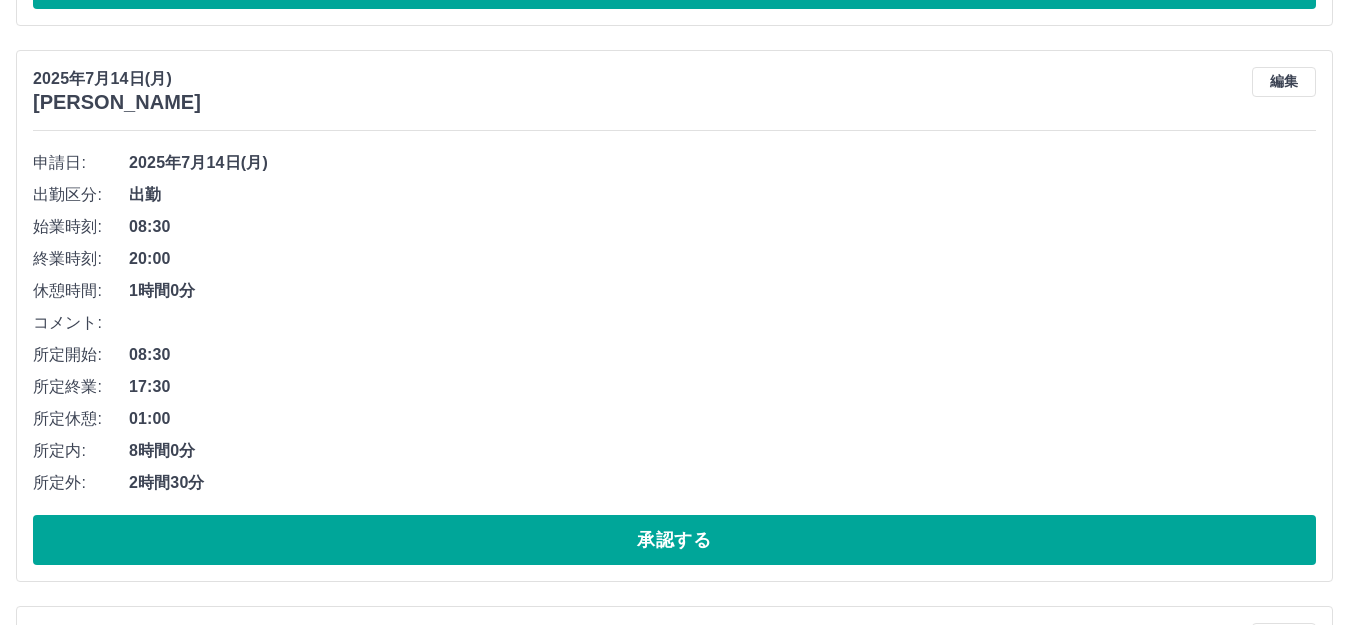 scroll, scrollTop: 1400, scrollLeft: 0, axis: vertical 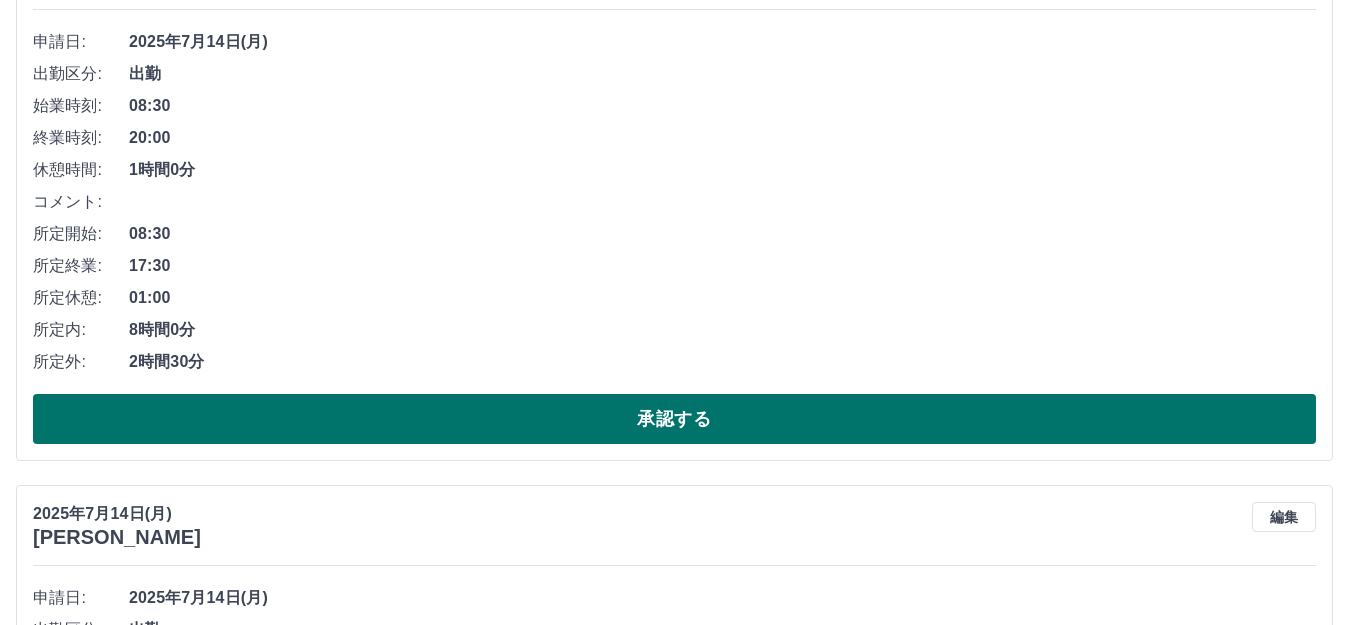 click on "承認する" at bounding box center (674, 419) 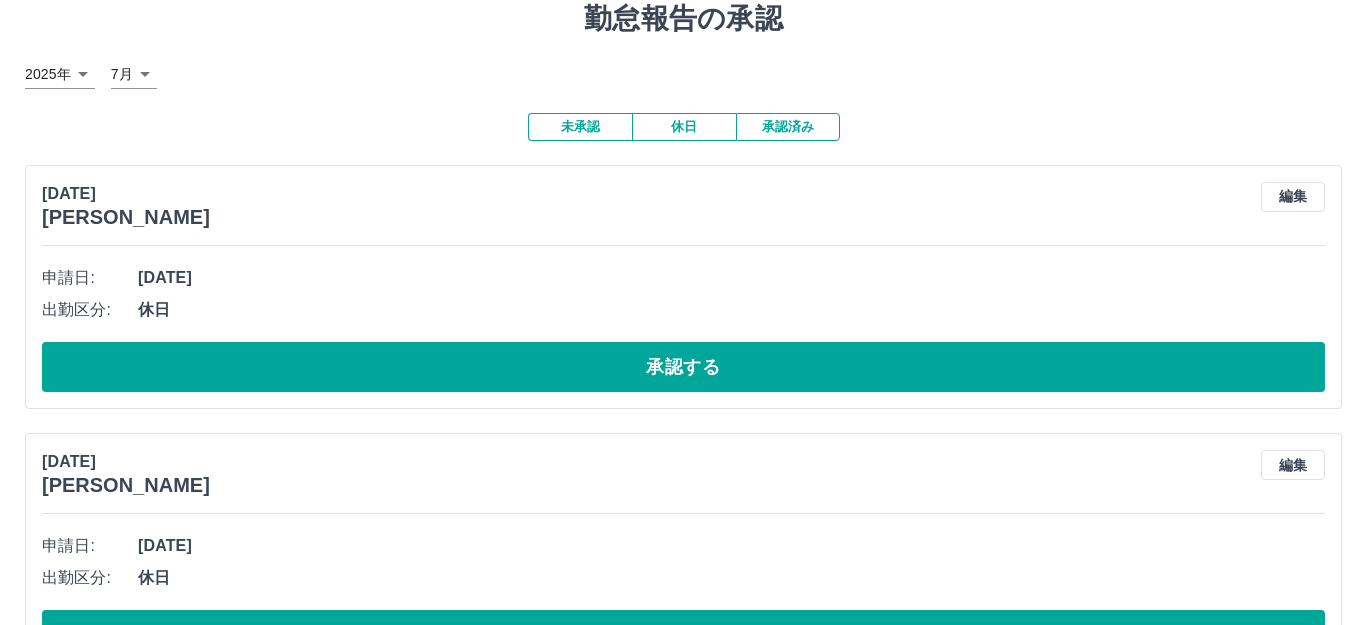 scroll, scrollTop: 0, scrollLeft: 0, axis: both 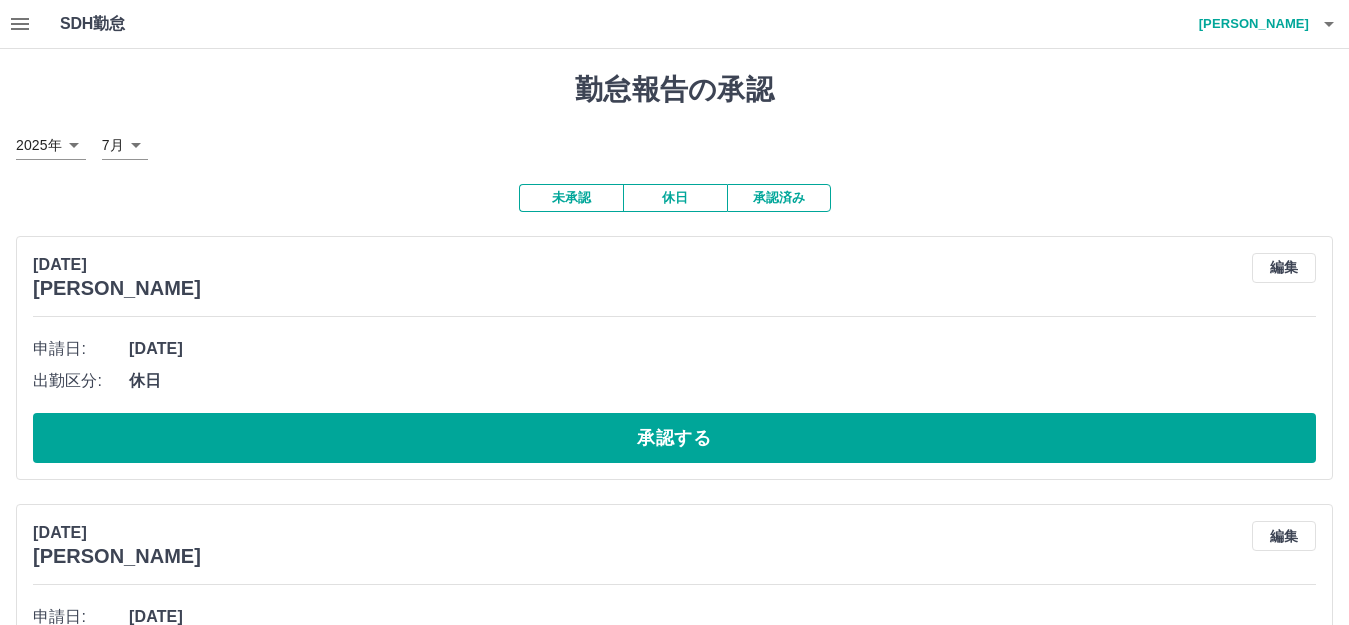 click 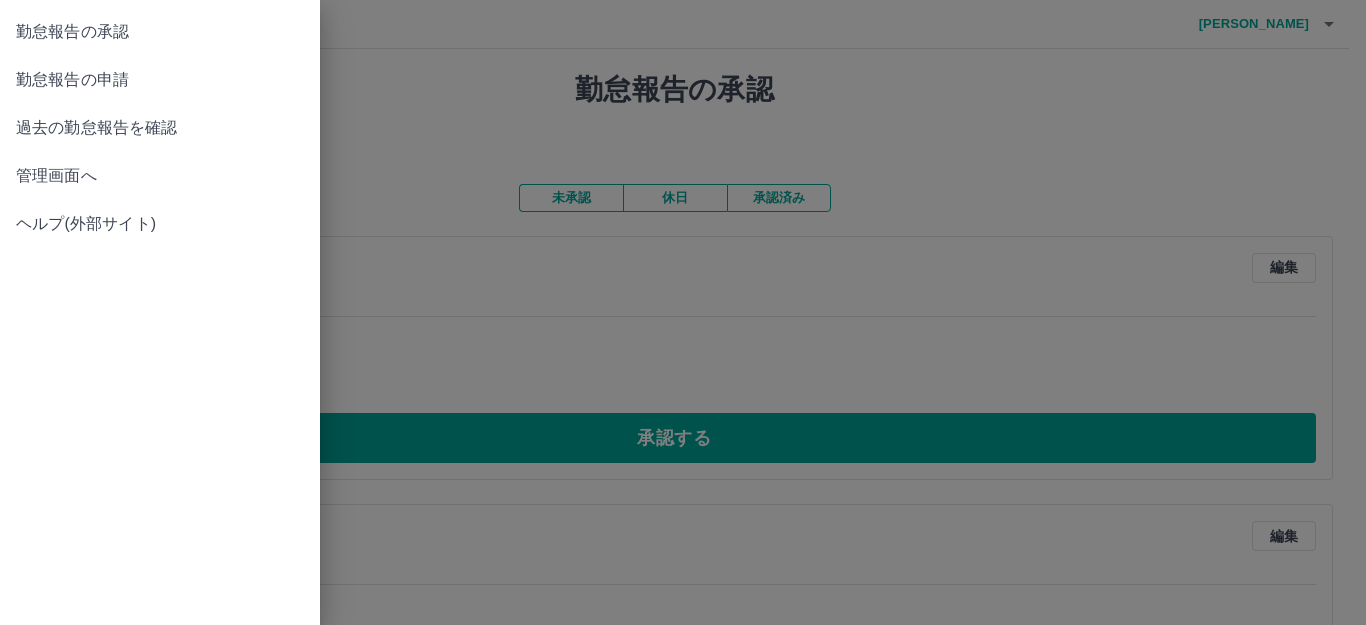 click on "勤怠報告の申請" at bounding box center (160, 80) 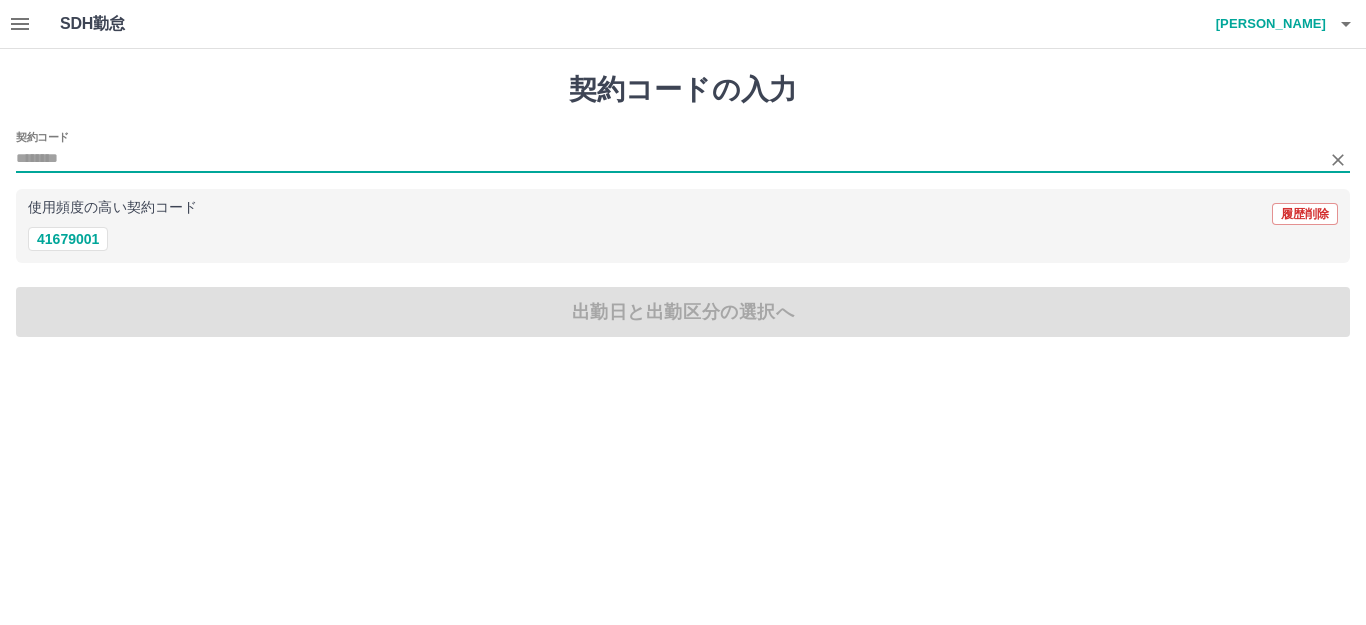 click on "契約コード" at bounding box center [668, 159] 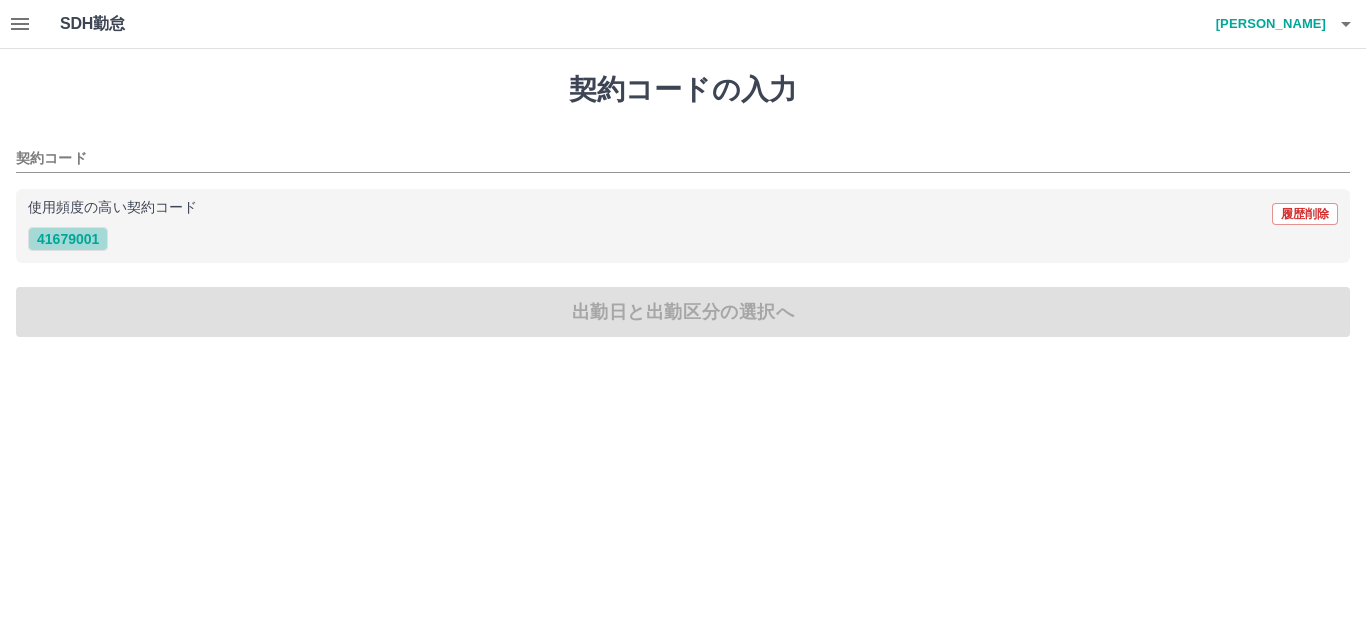 click on "41679001" at bounding box center [68, 239] 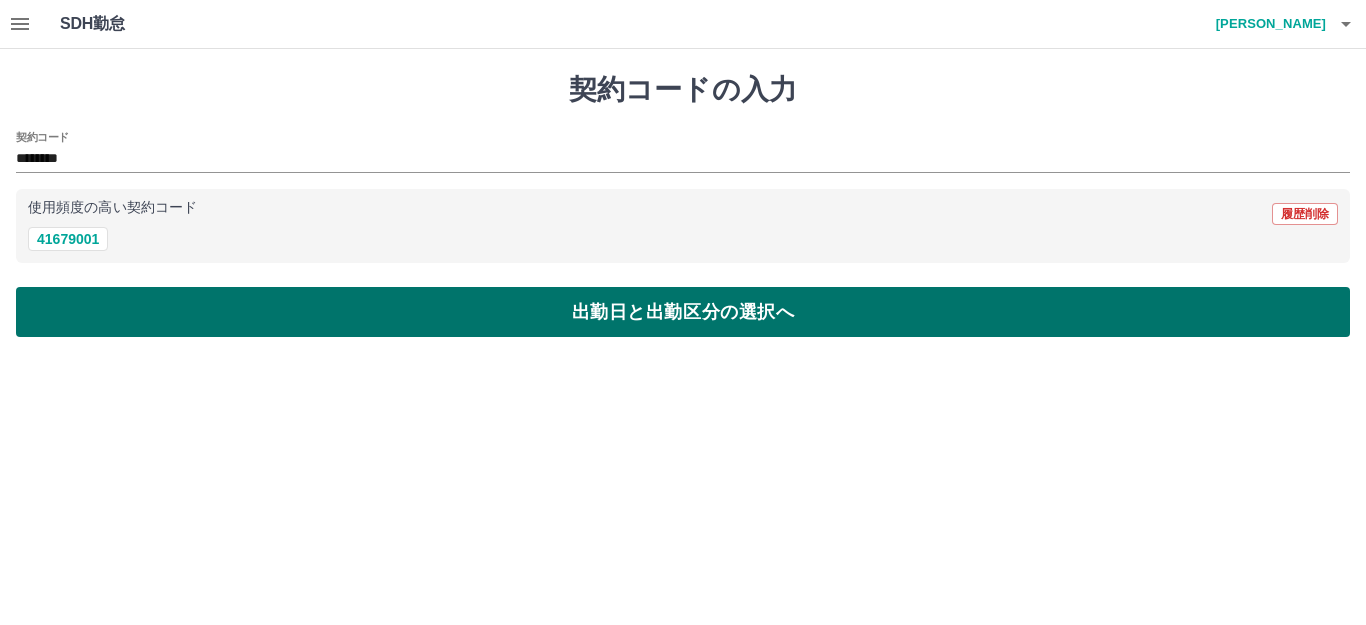 click on "出勤日と出勤区分の選択へ" at bounding box center (683, 312) 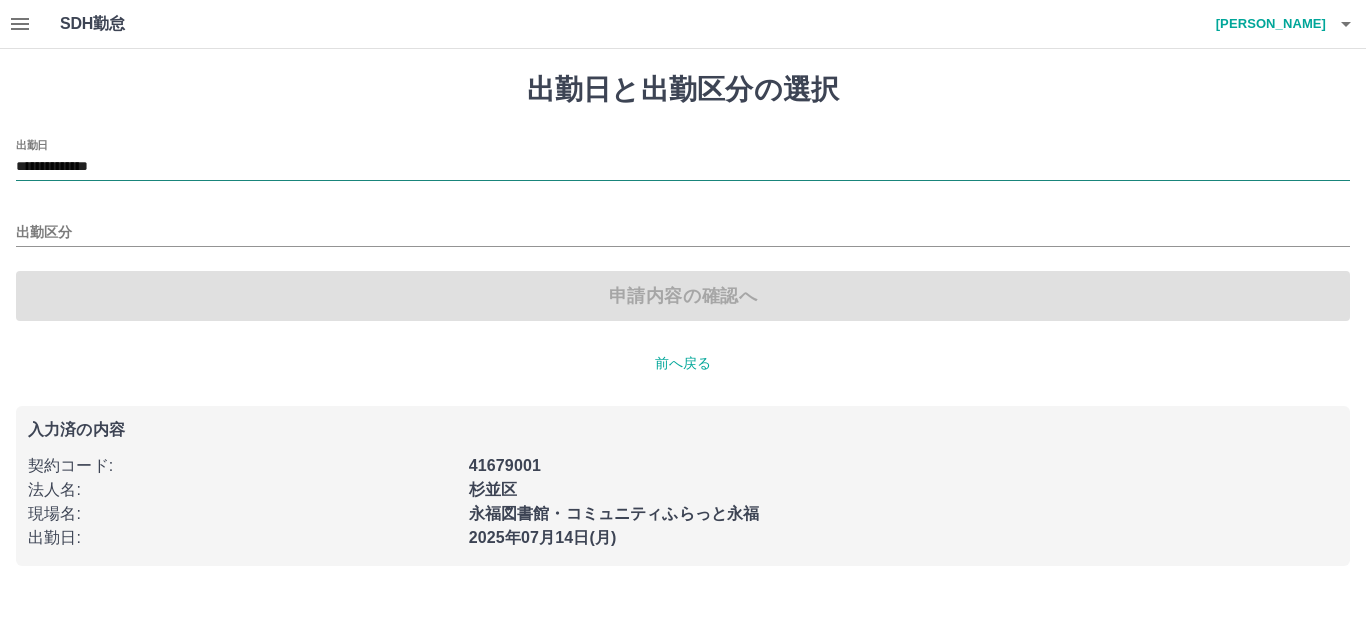 click on "**********" at bounding box center (683, 167) 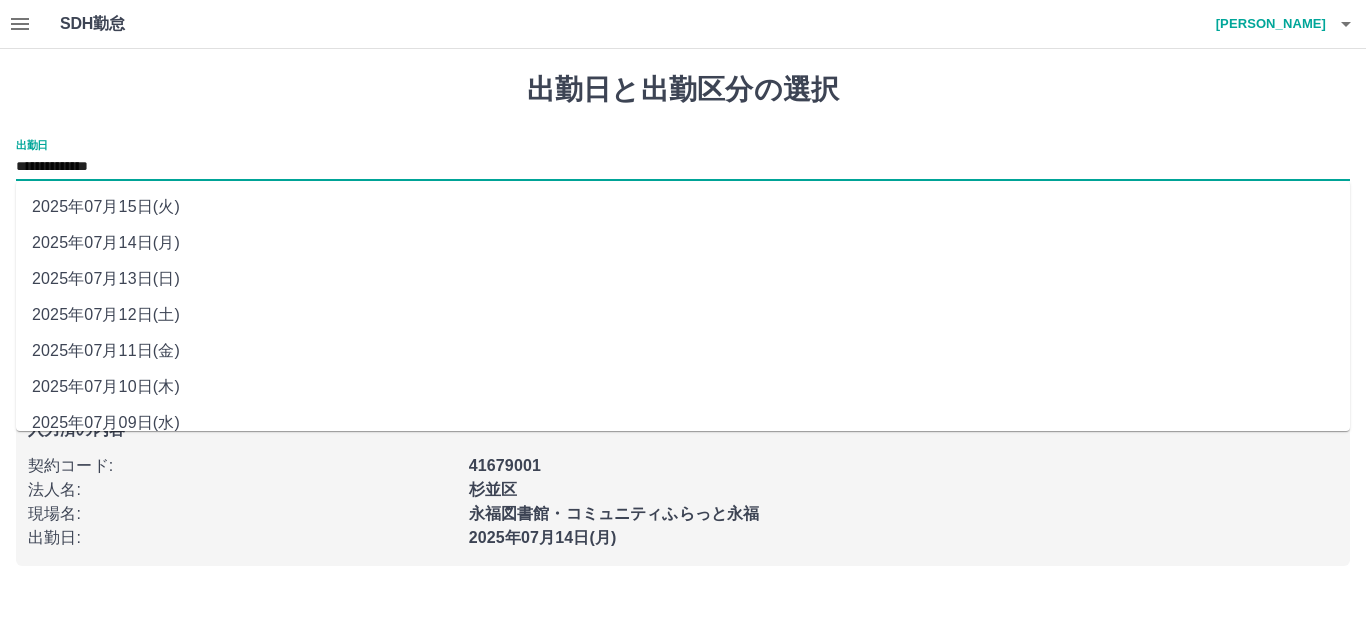 click on "2025年07月13日(日)" at bounding box center (683, 279) 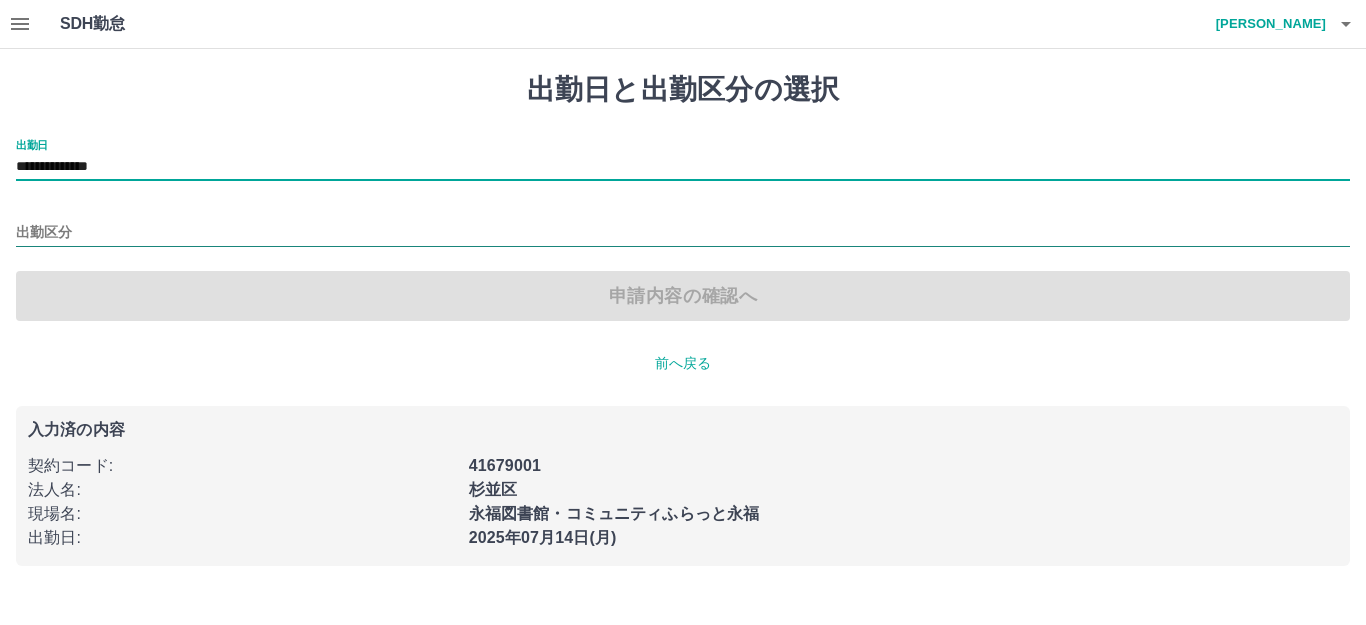 click on "出勤区分" at bounding box center [683, 233] 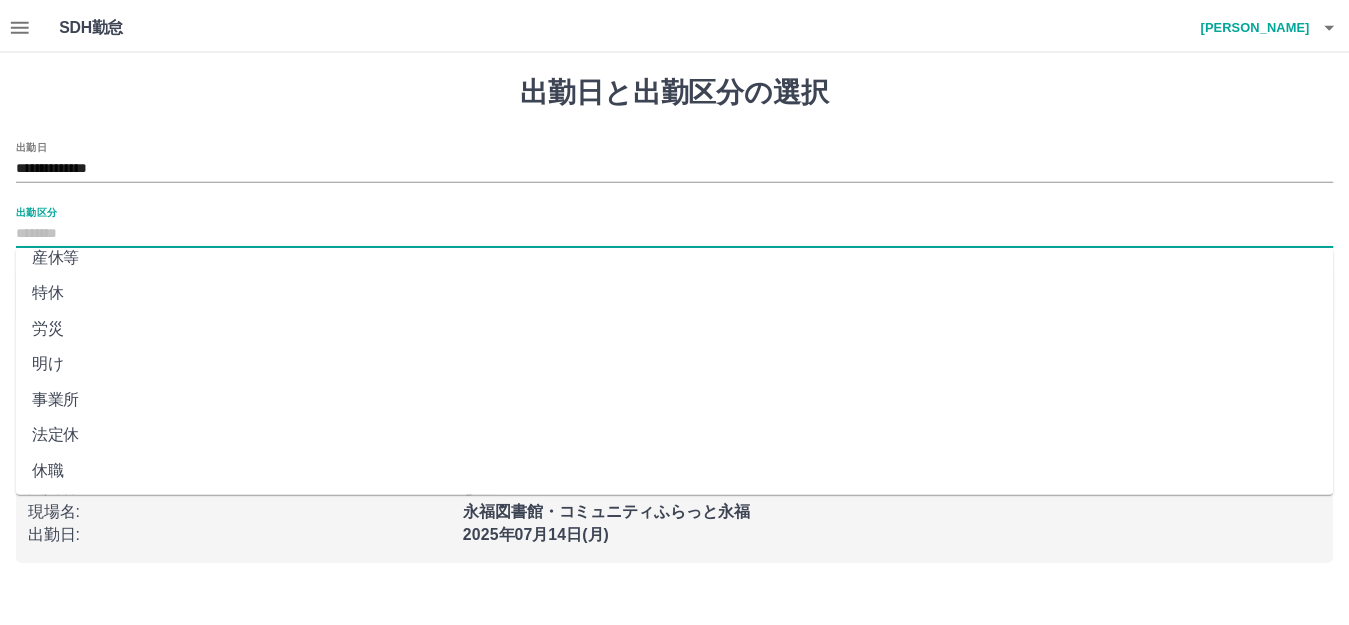 scroll, scrollTop: 414, scrollLeft: 0, axis: vertical 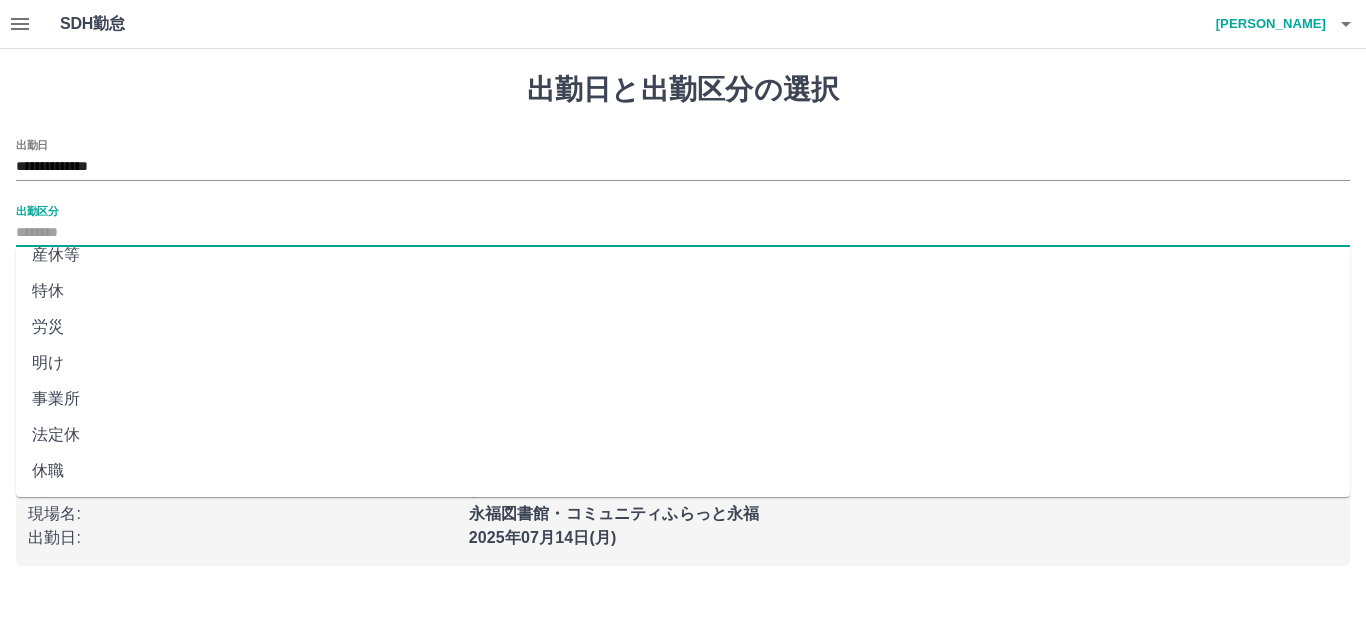 click on "法定休" at bounding box center (683, 435) 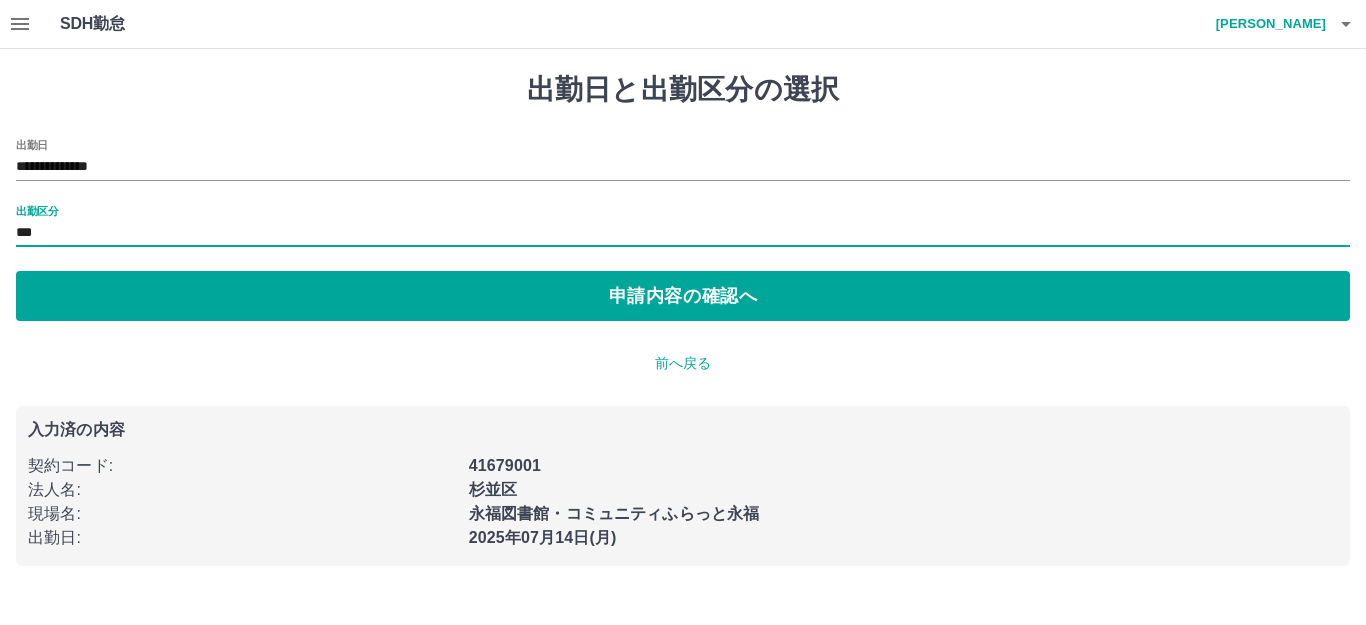 click on "**********" at bounding box center [683, 319] 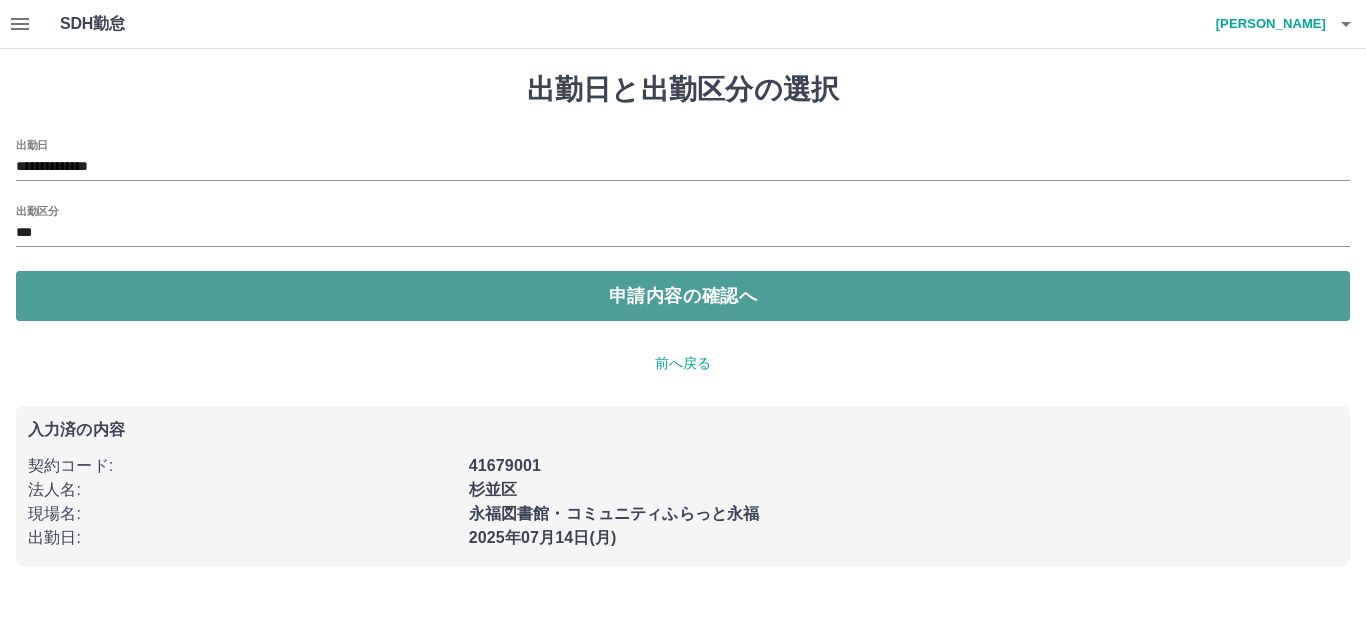 click on "申請内容の確認へ" at bounding box center (683, 296) 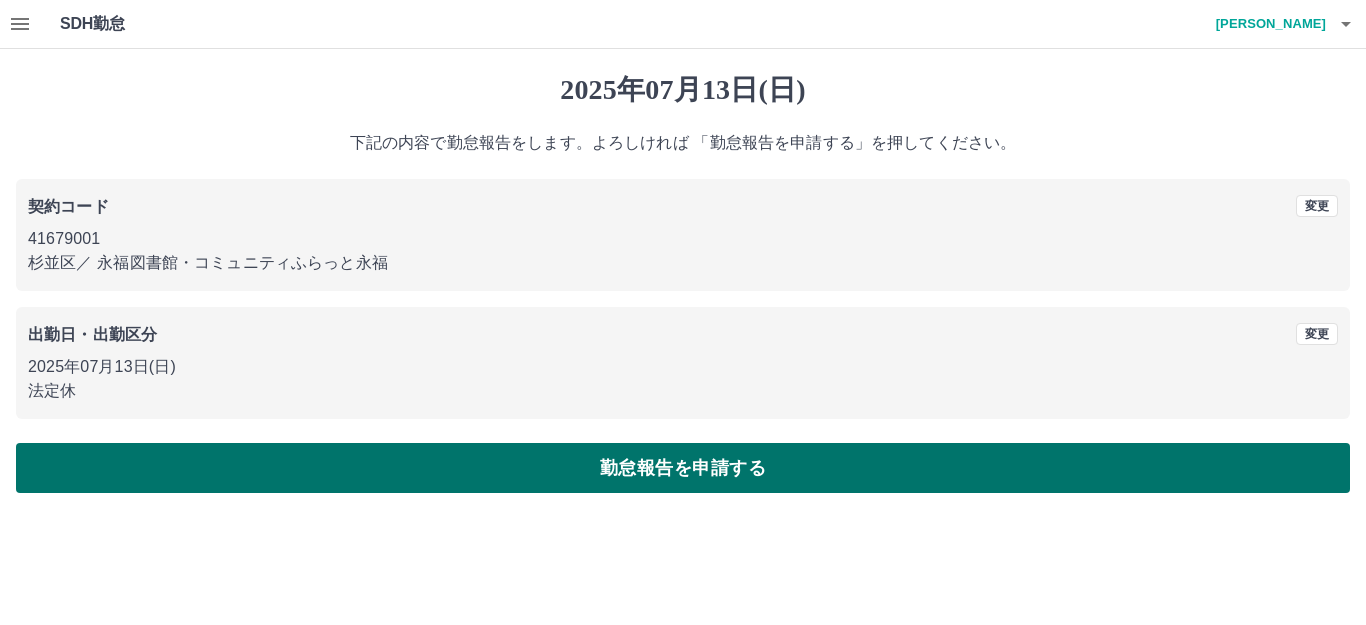 click on "勤怠報告を申請する" at bounding box center [683, 468] 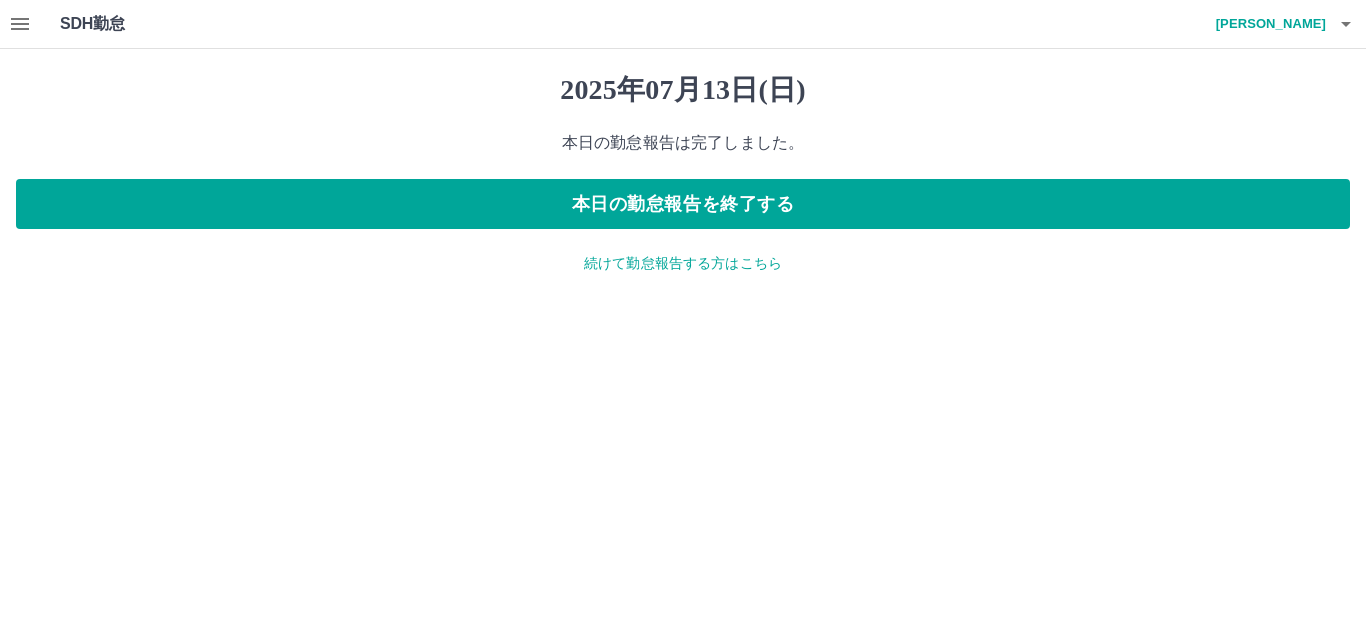 click 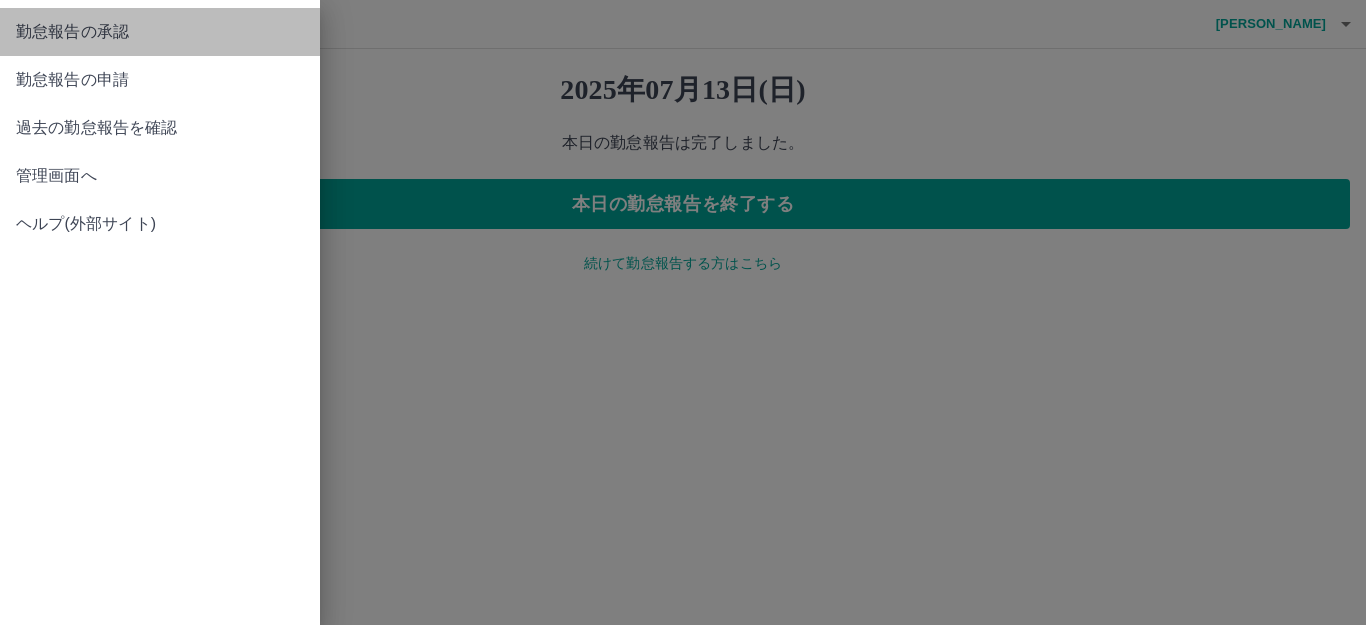 click on "勤怠報告の承認" at bounding box center (160, 32) 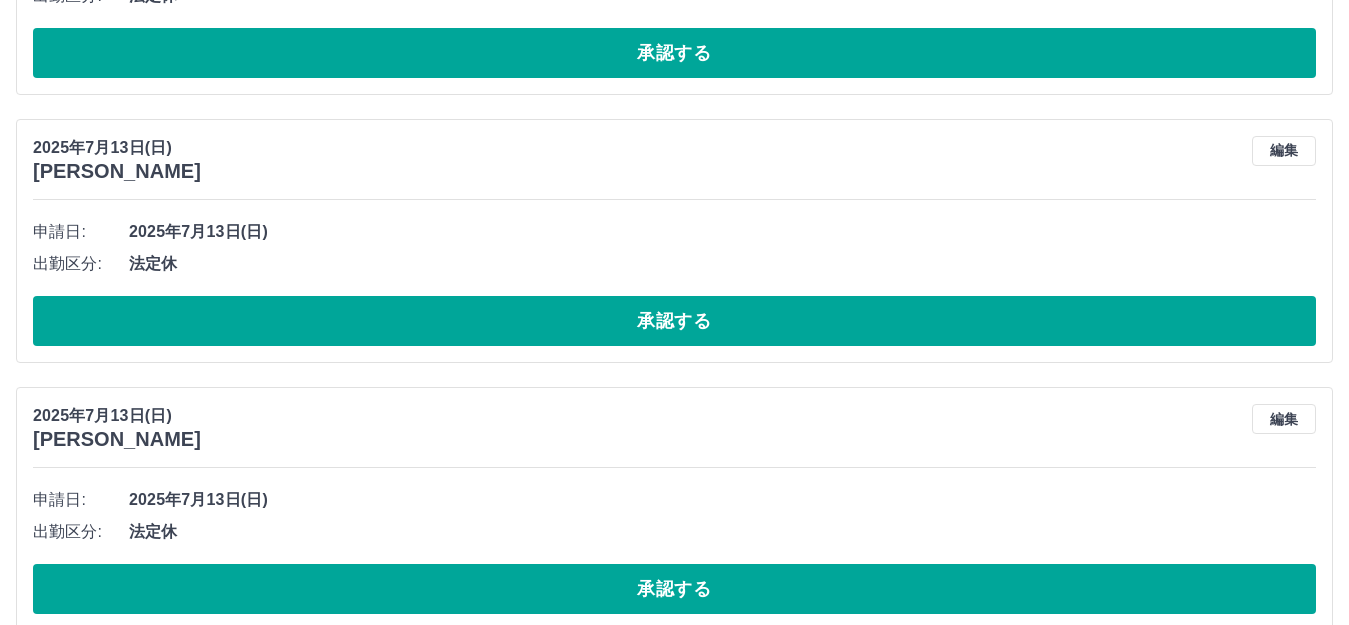 scroll, scrollTop: 10548, scrollLeft: 0, axis: vertical 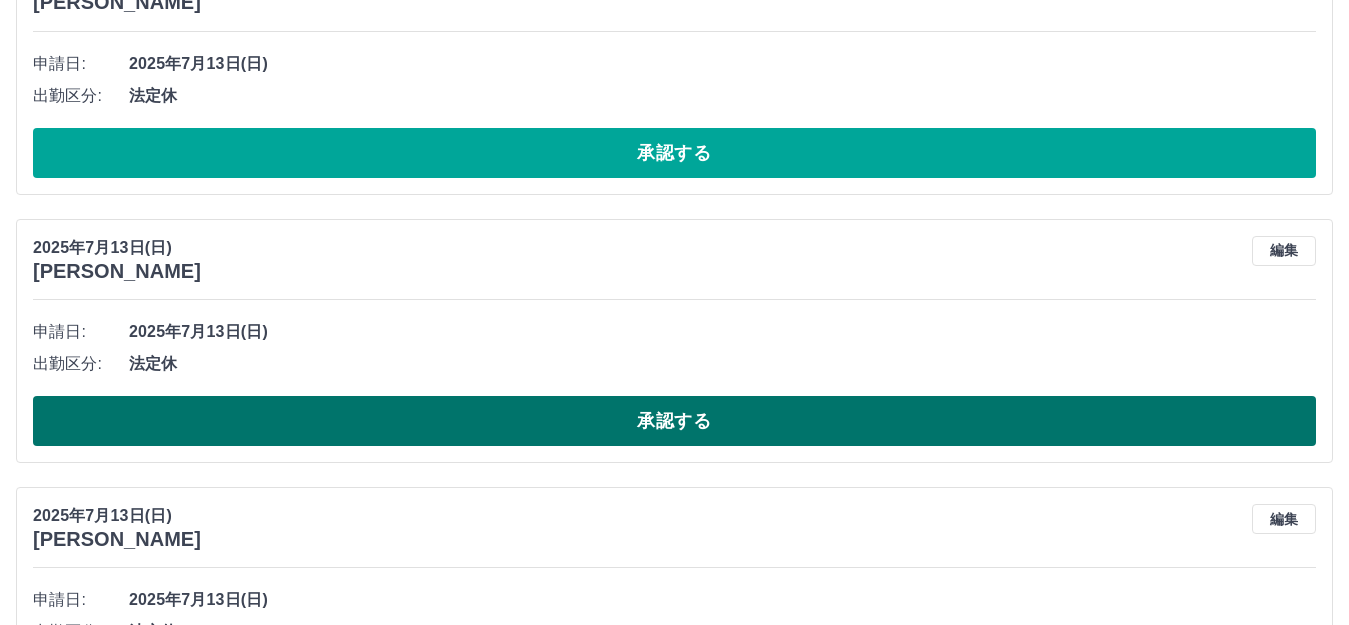 click on "承認する" at bounding box center [674, 421] 